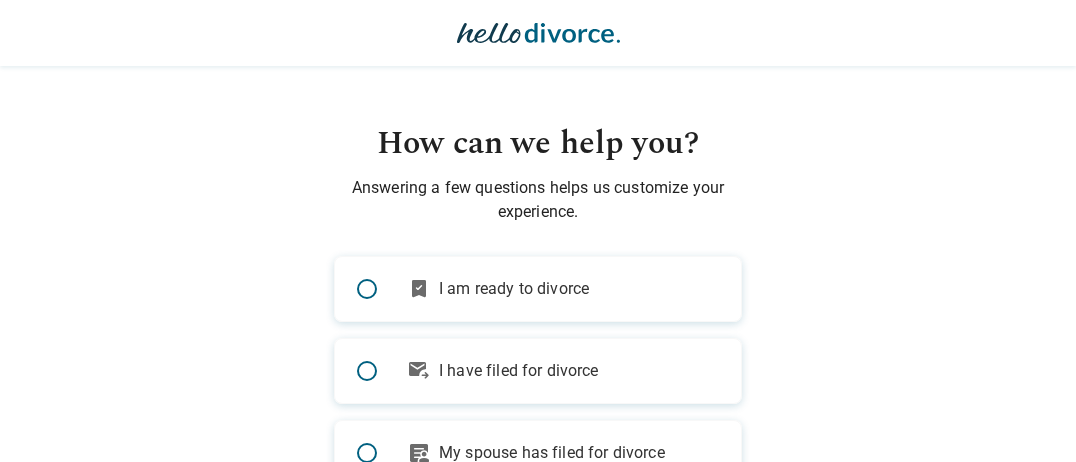 scroll, scrollTop: 0, scrollLeft: 0, axis: both 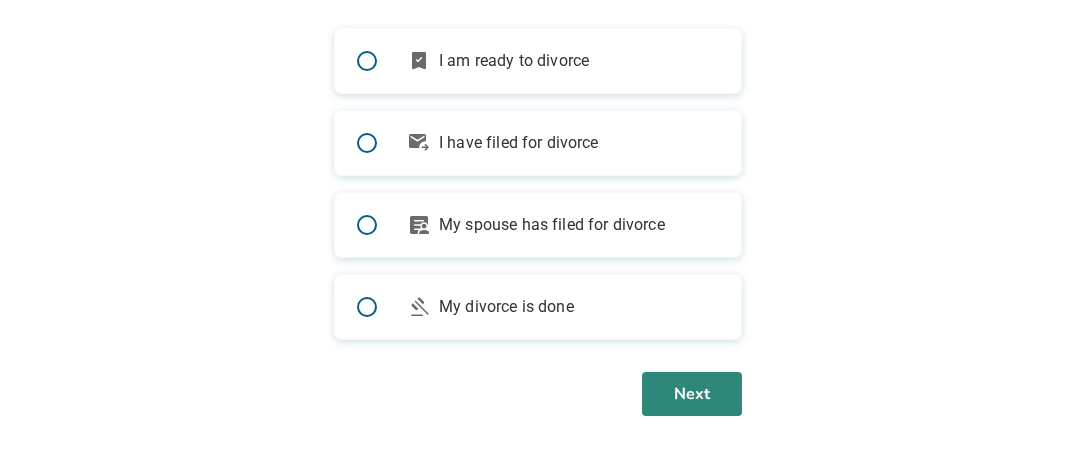 click on "Next" at bounding box center [692, 394] 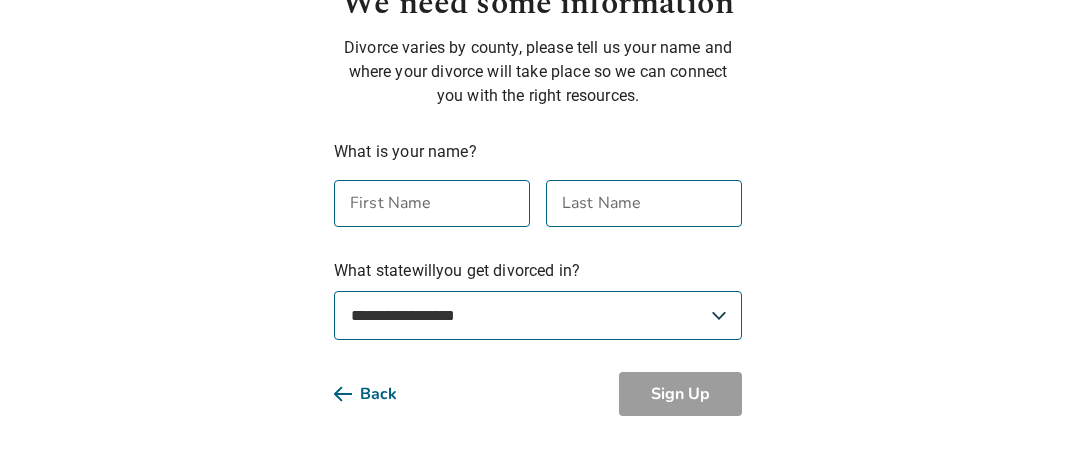 click on "First Name" at bounding box center [432, 203] 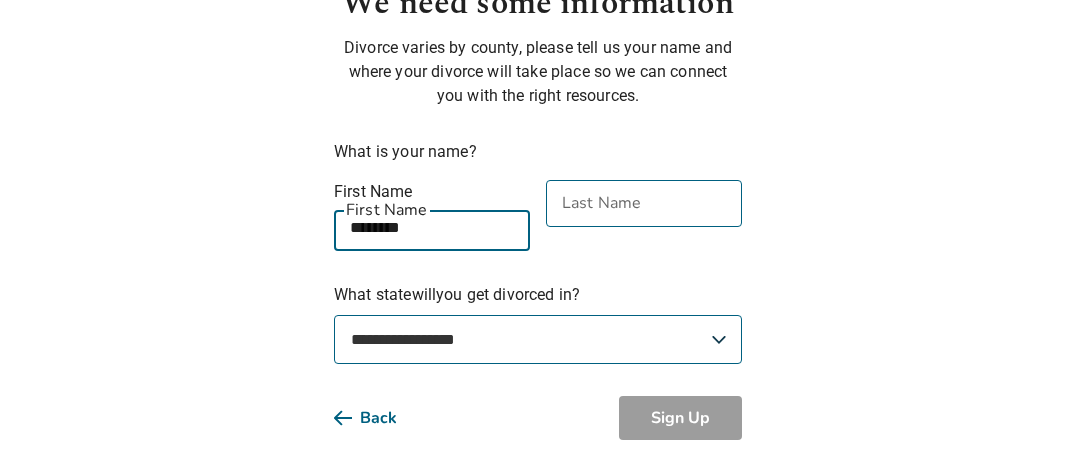 type on "********" 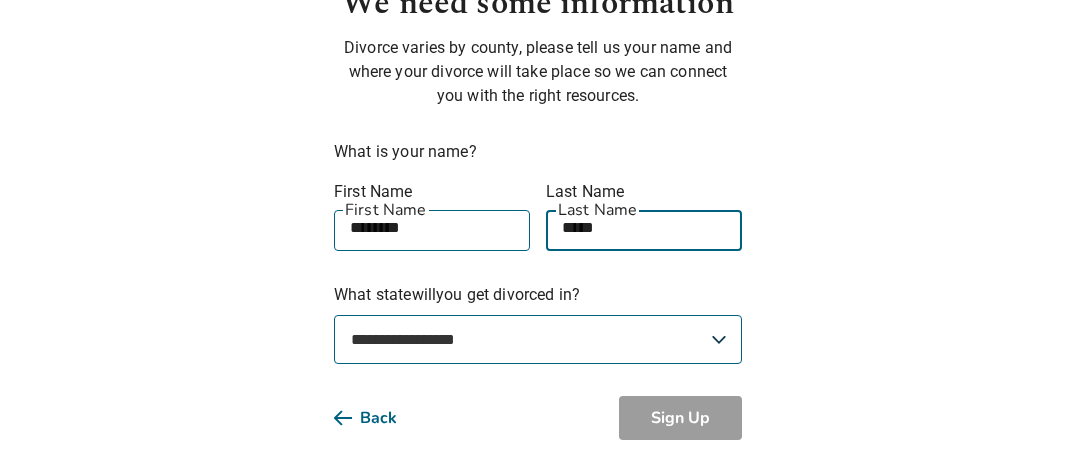 type on "*****" 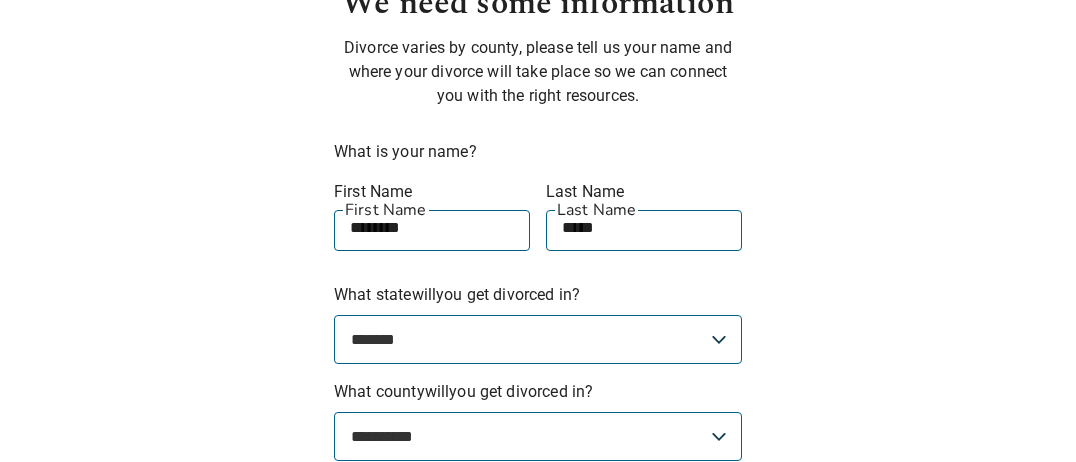 select on "**" 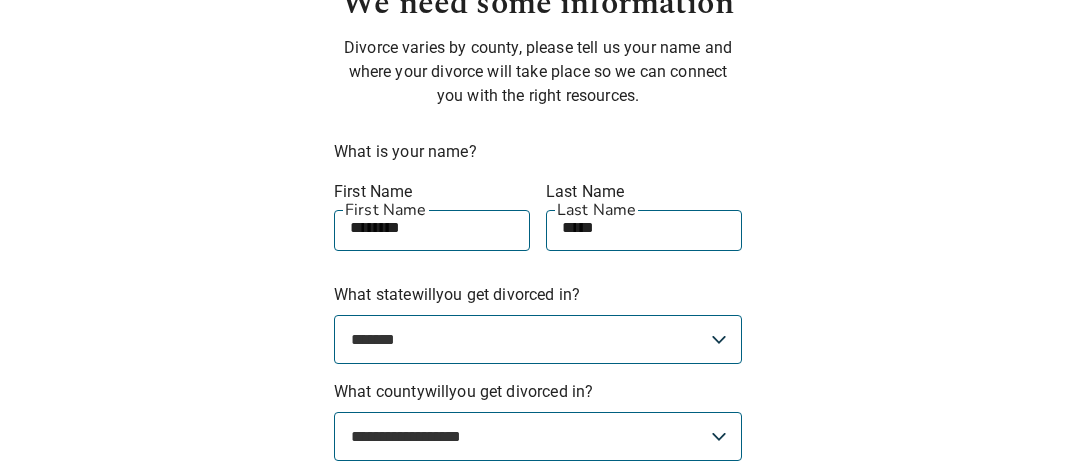 click on "**********" at bounding box center [538, 436] 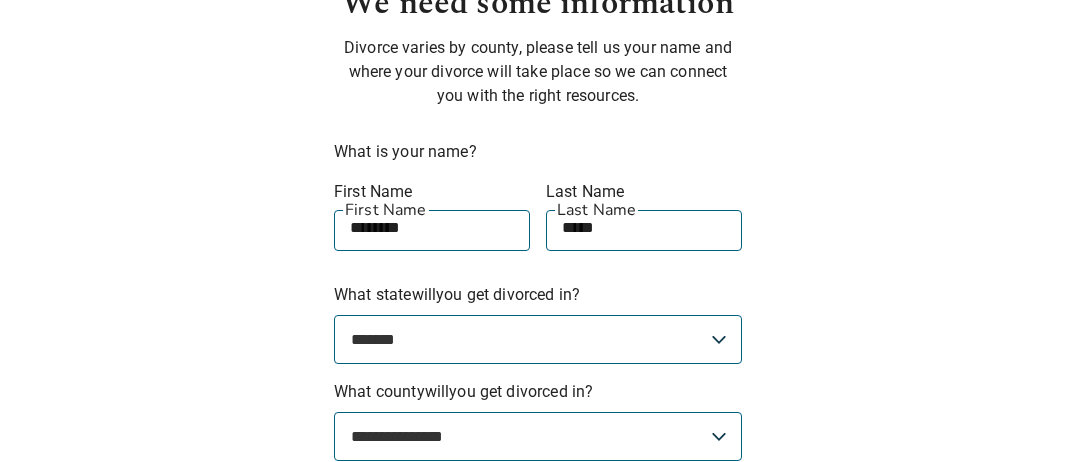click on "**********" at bounding box center (538, 198) 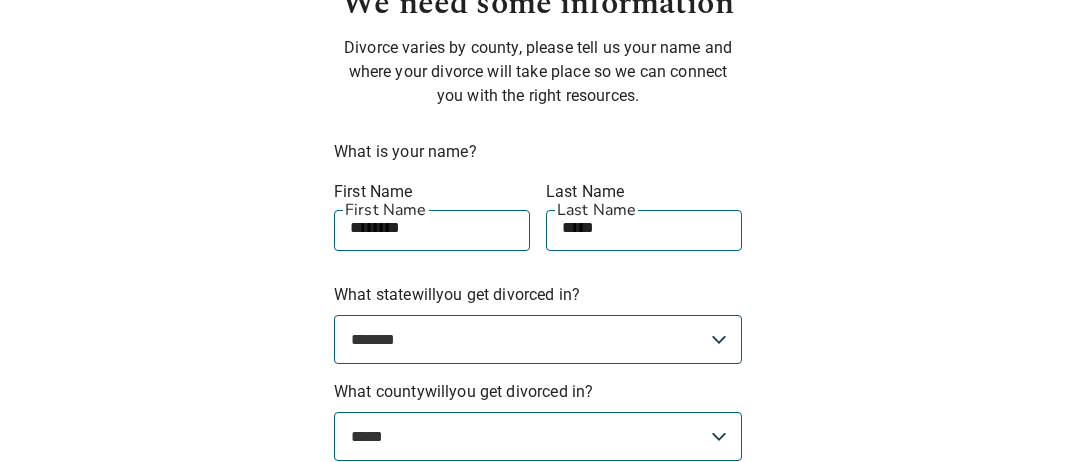 click on "*****" at bounding box center [0, 0] 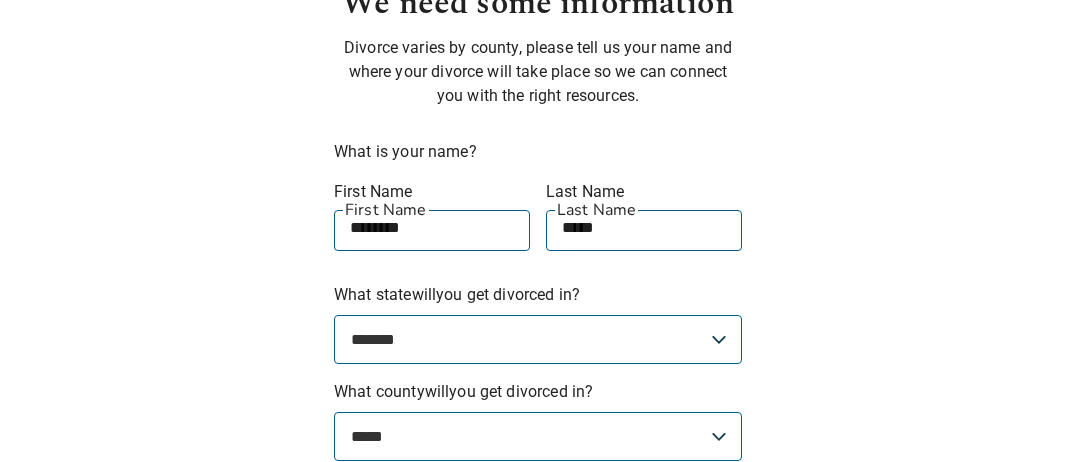 click on "**********" at bounding box center (538, 198) 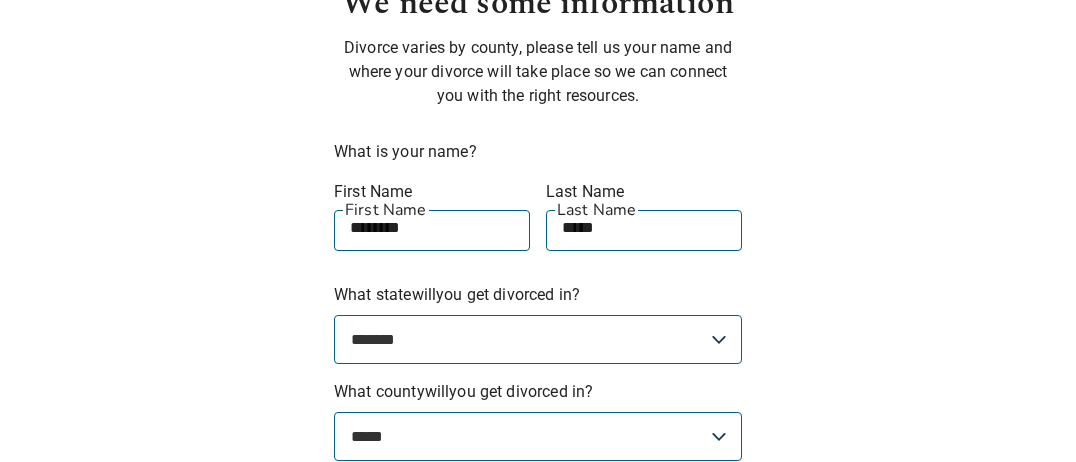 click on "**********" at bounding box center (538, 436) 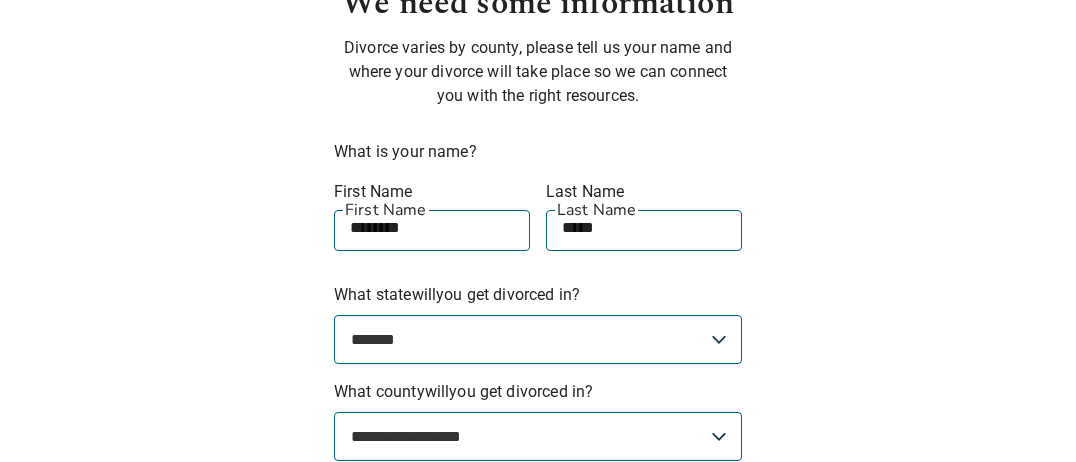 click on "**********" at bounding box center (0, 0) 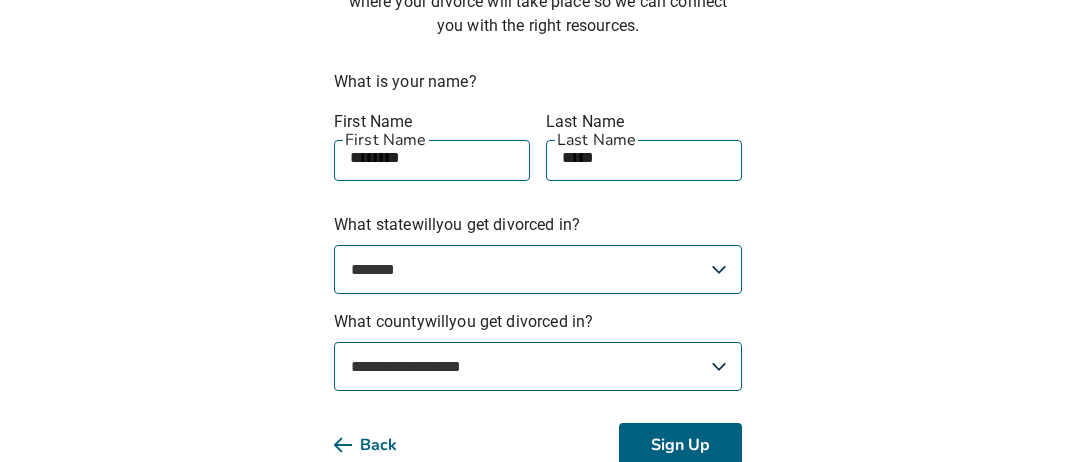 scroll, scrollTop: 237, scrollLeft: 0, axis: vertical 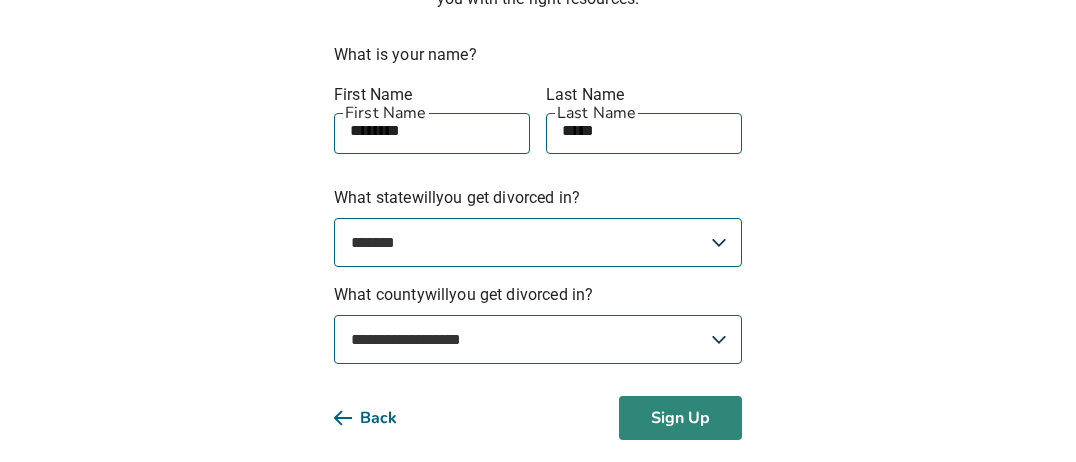 click on "Sign Up" at bounding box center (680, 418) 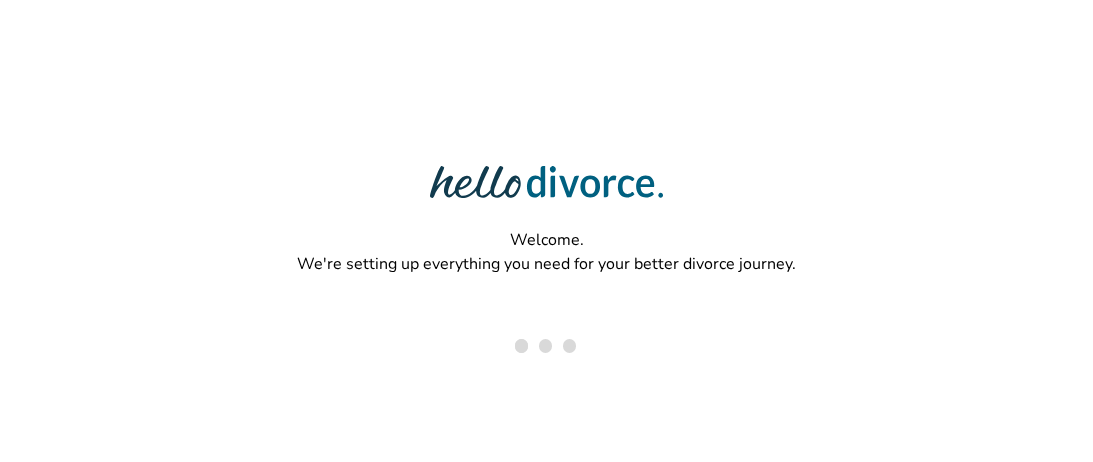 scroll, scrollTop: 0, scrollLeft: 0, axis: both 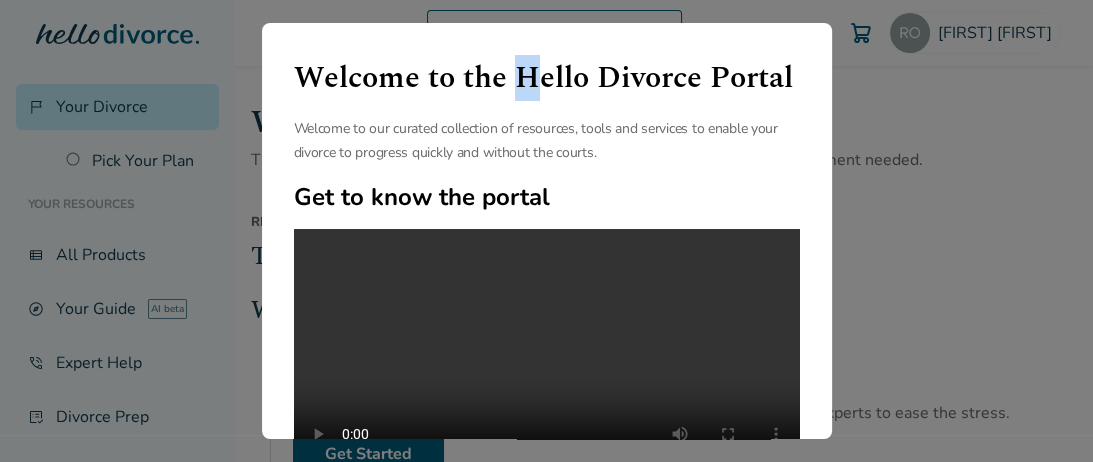 drag, startPoint x: 537, startPoint y: 35, endPoint x: 525, endPoint y: 65, distance: 32.31099 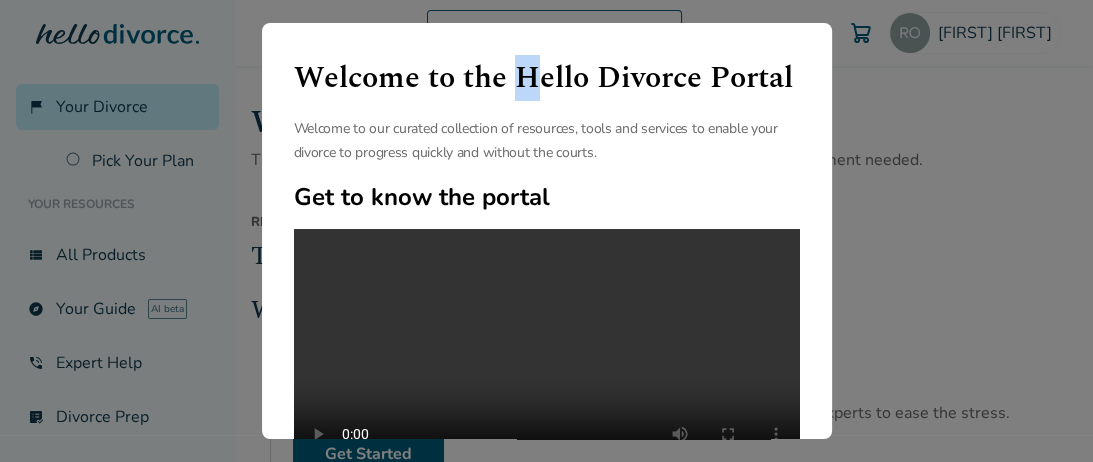 click on "Welcome to the Hello Divorce Portal Welcome to our curated collection of resources, tools and services to enable your divorce to progress quickly and without the courts. Get to know the portal Complete each step of your divorce We have divided divorce into a few easy to complete steps. You can find your forms, instructions, and access to expert help in each section Largest online library of divorce resources We have the largest free online library of articles and resources that help you navigate your unique divorce journey. We support you before, during and after your divorce. Continue" at bounding box center (547, 231) 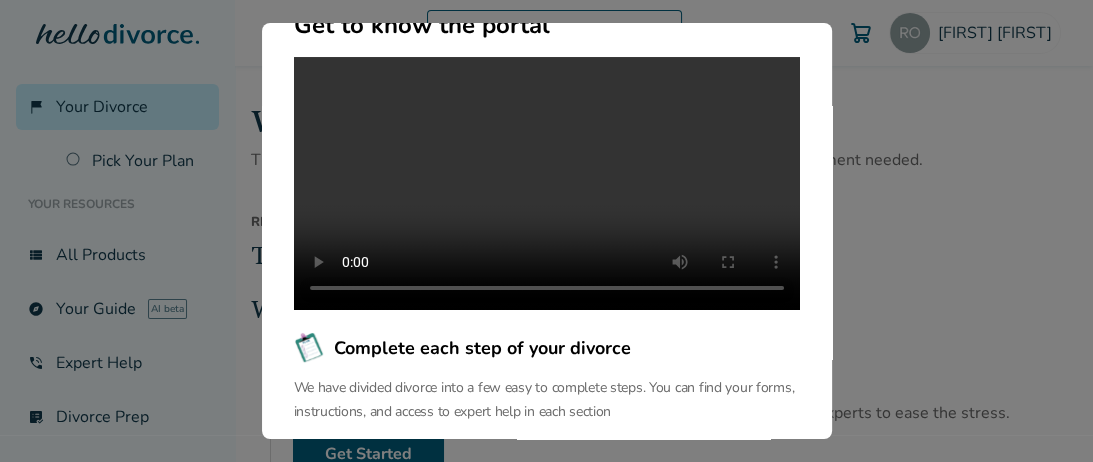 scroll, scrollTop: 196, scrollLeft: 0, axis: vertical 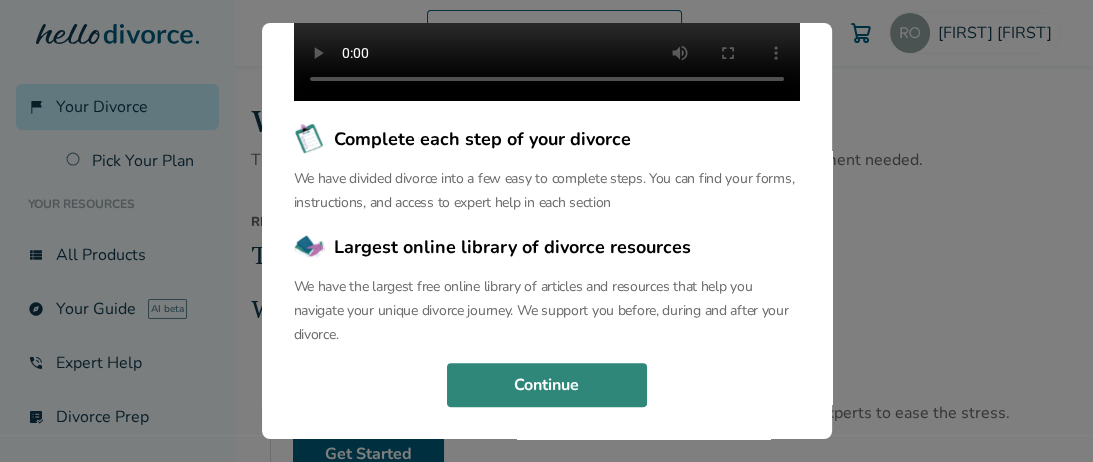 click on "Continue" at bounding box center [547, 385] 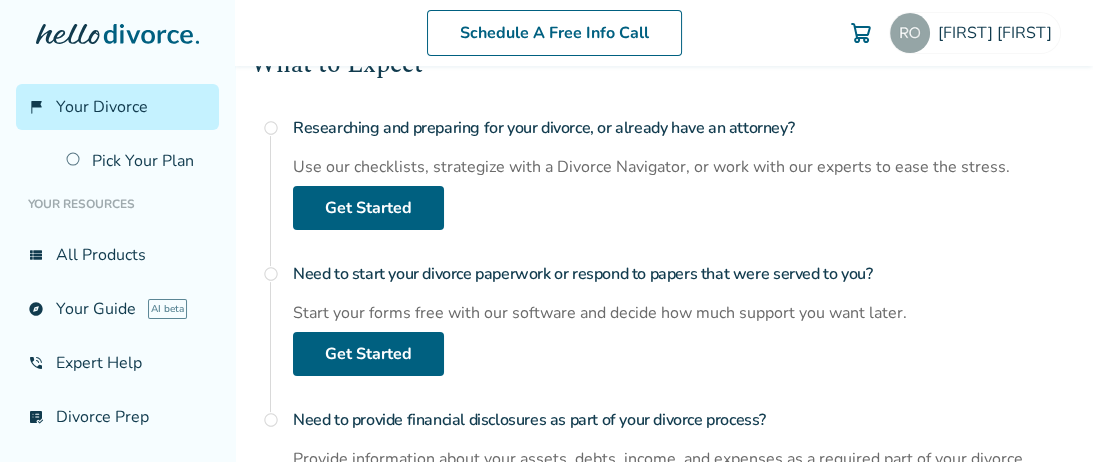 scroll, scrollTop: 259, scrollLeft: 0, axis: vertical 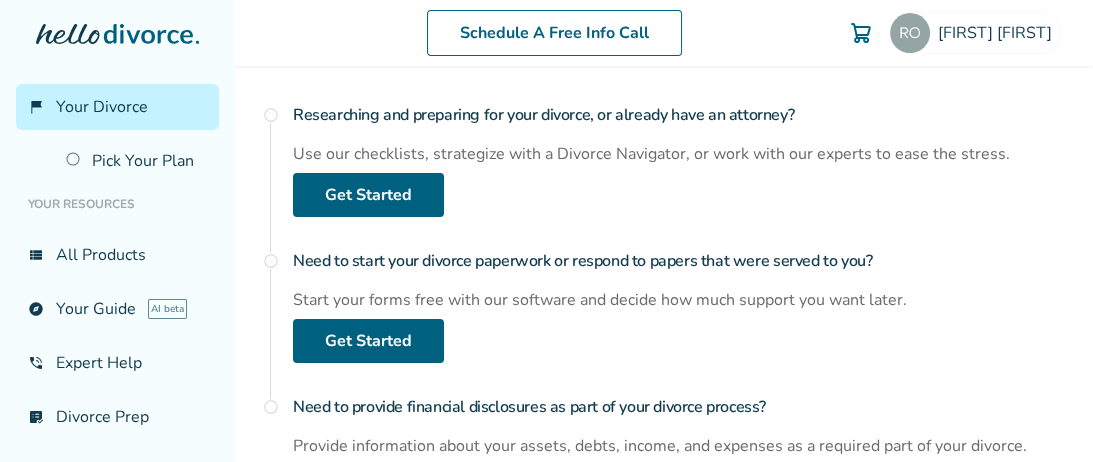 click on "radio_button_unchecked" at bounding box center [271, 261] 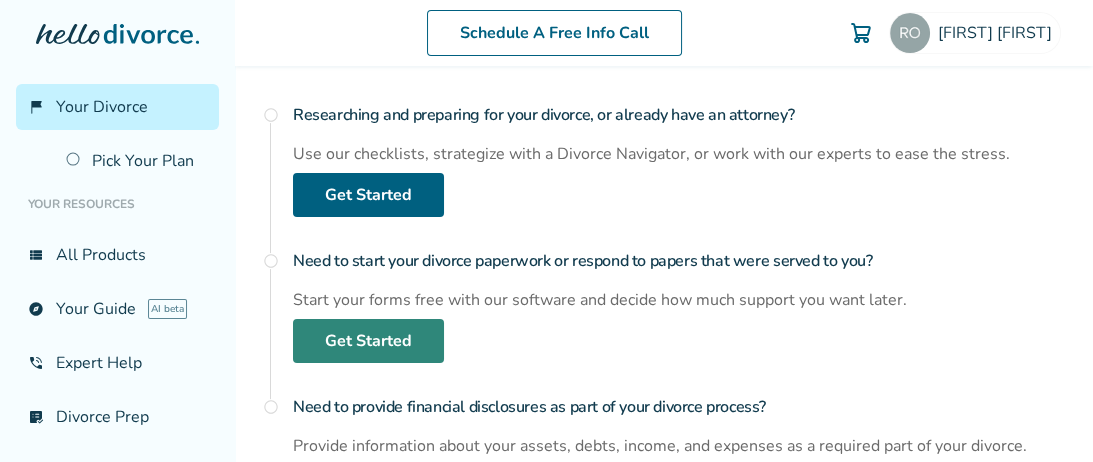 click on "Get Started" at bounding box center (368, 341) 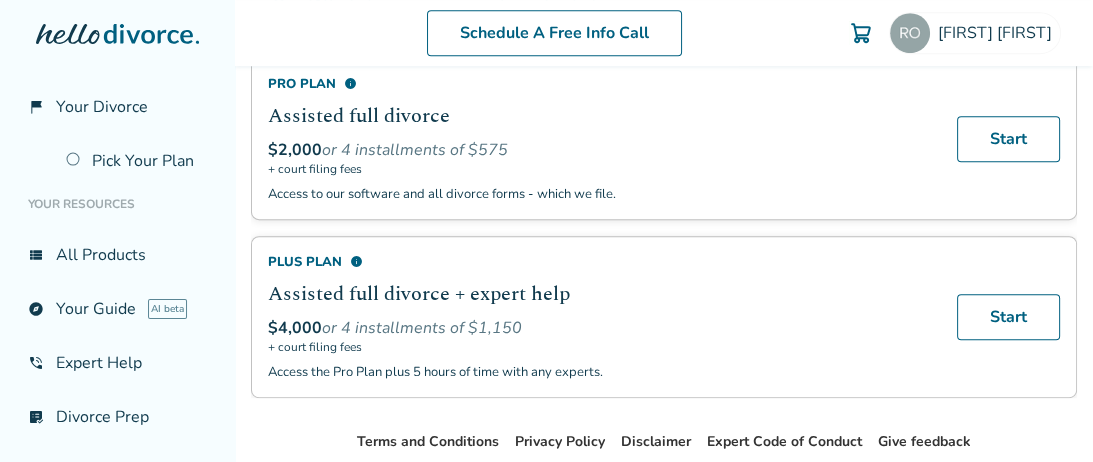 scroll, scrollTop: 680, scrollLeft: 0, axis: vertical 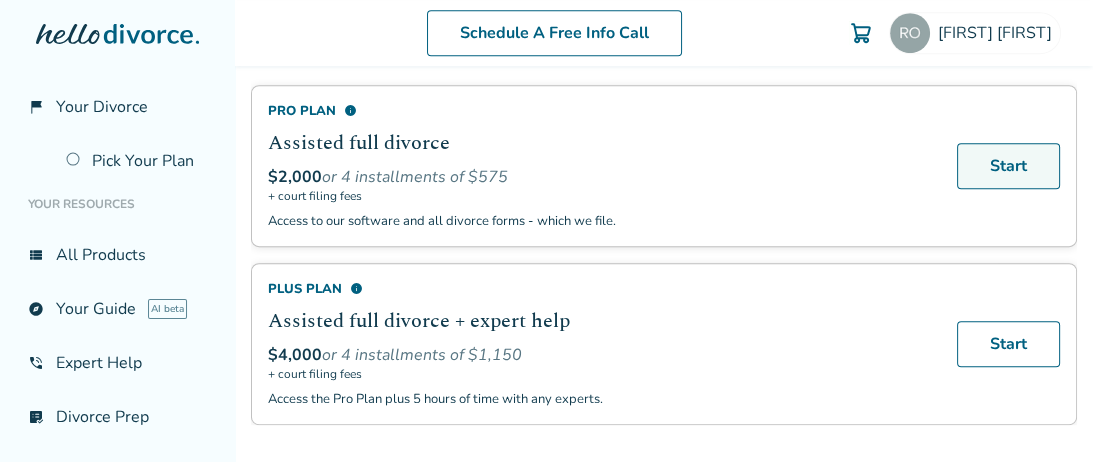 click on "Start" at bounding box center [1008, 166] 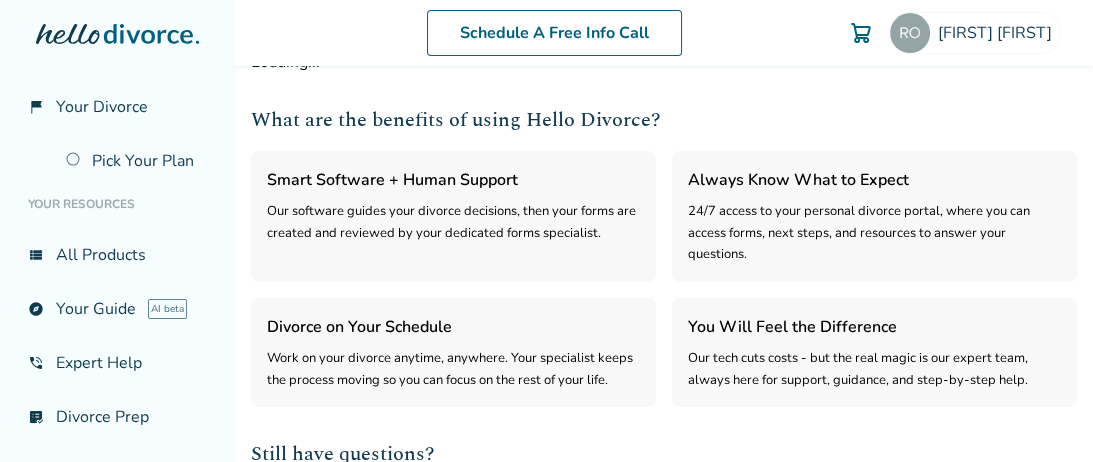 select on "***" 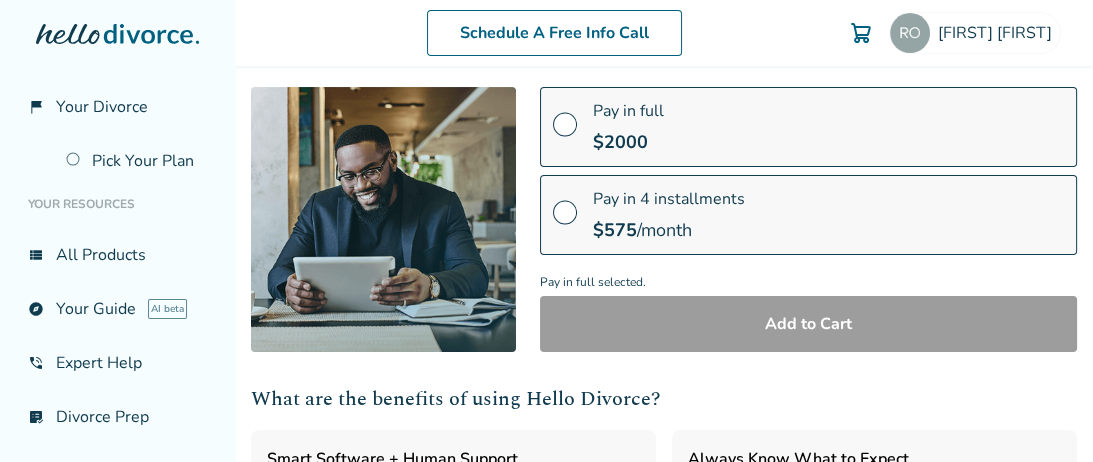 scroll, scrollTop: 227, scrollLeft: 0, axis: vertical 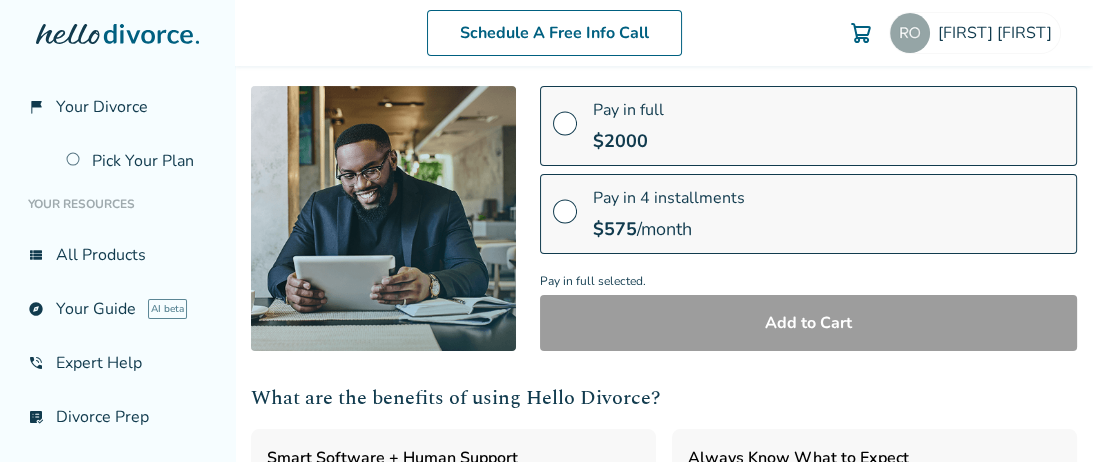 click at bounding box center [565, 219] 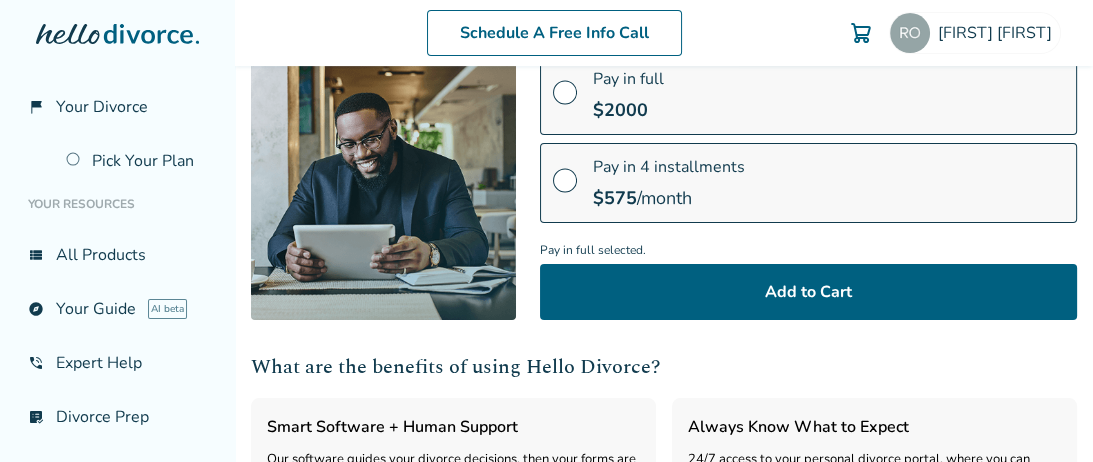 scroll, scrollTop: 259, scrollLeft: 0, axis: vertical 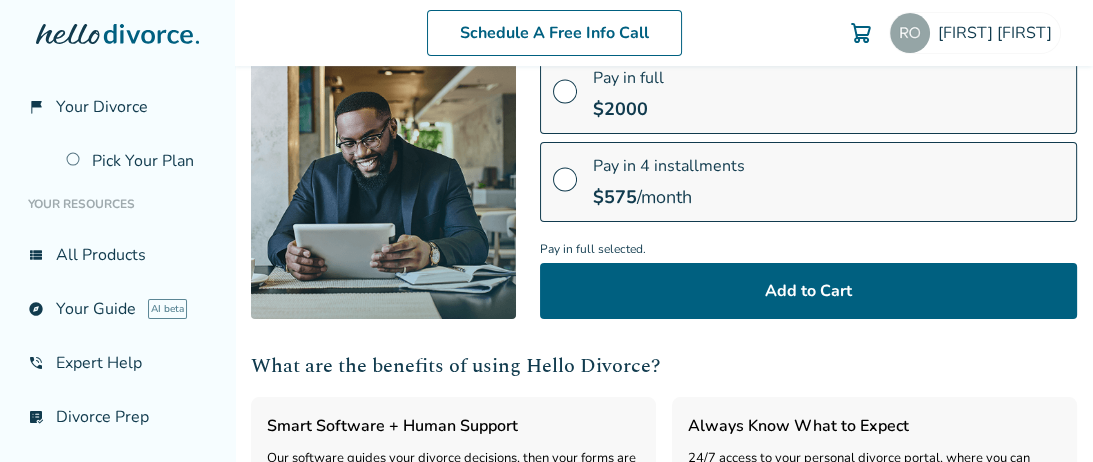 click on "Pay in full $ 2000" at bounding box center [808, 94] 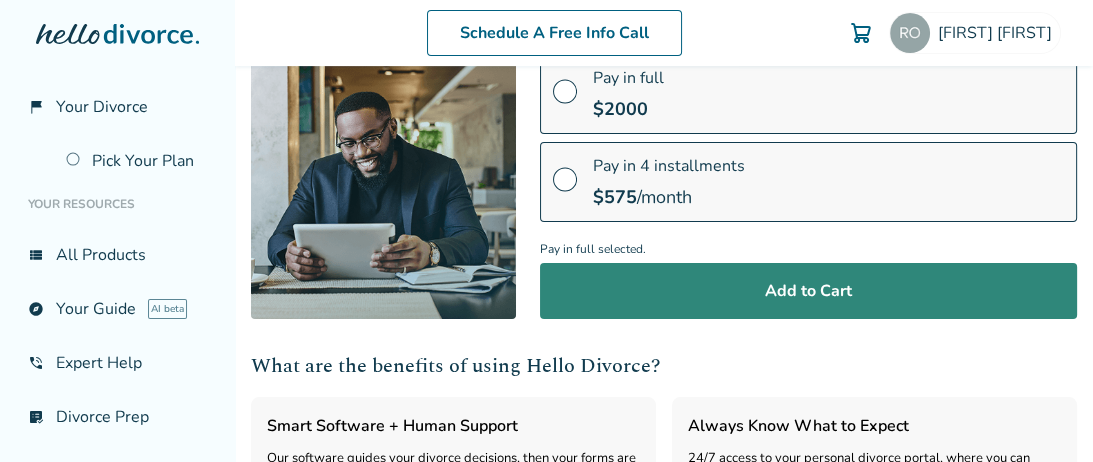 click on "Add to Cart" at bounding box center [808, 291] 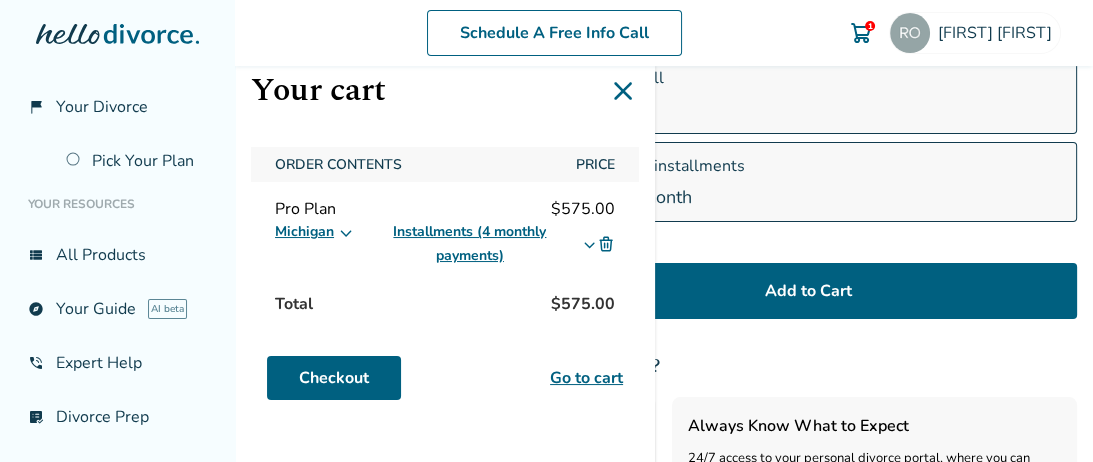 click on "Go to cart" at bounding box center [586, 378] 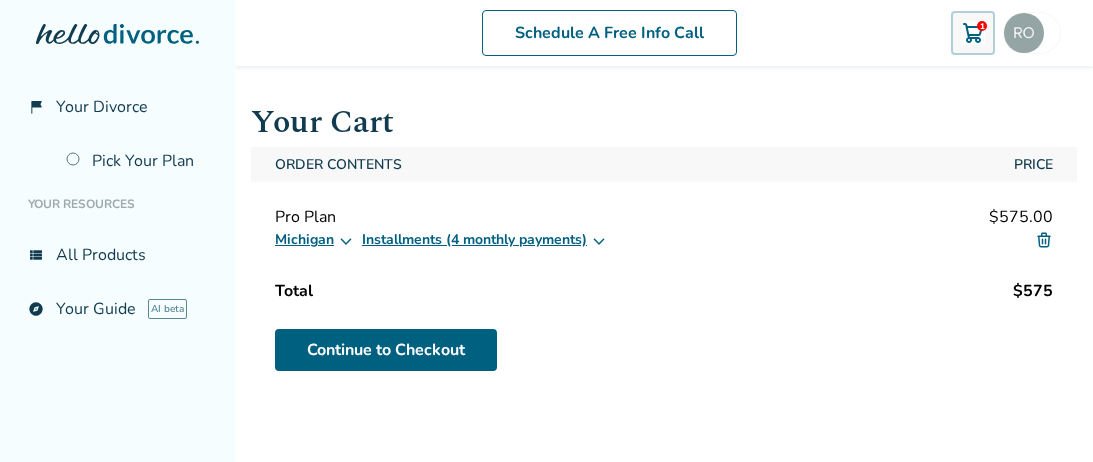 scroll, scrollTop: 0, scrollLeft: 0, axis: both 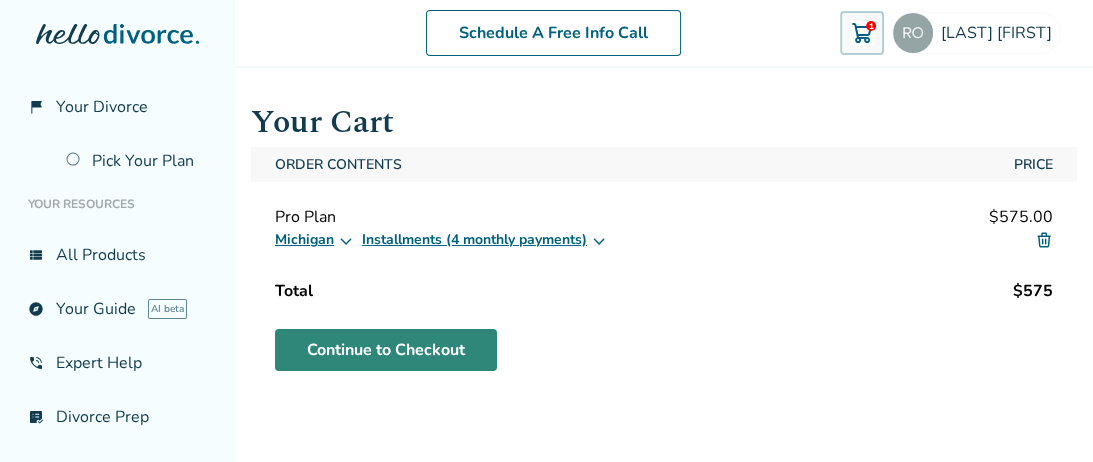 click on "Continue to Checkout" at bounding box center (386, 350) 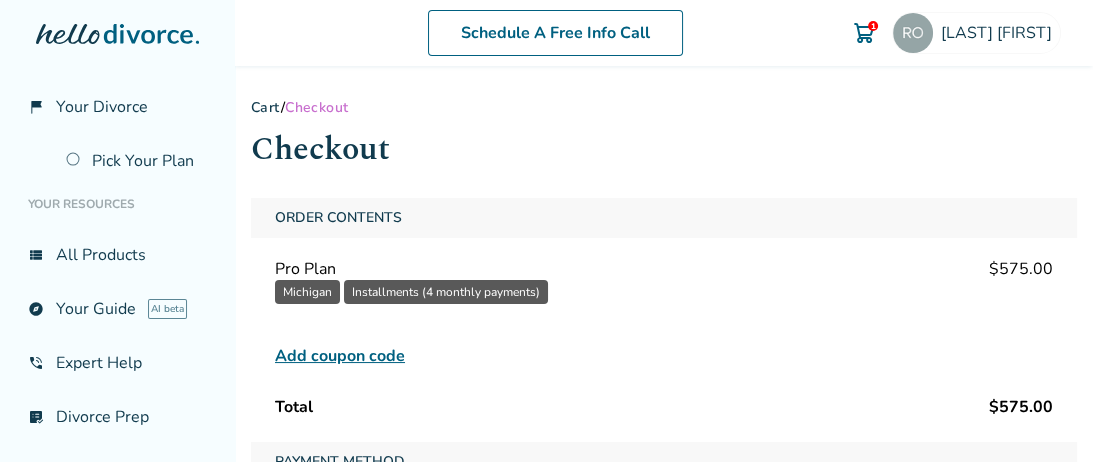 click on "Add coupon code" at bounding box center (340, 356) 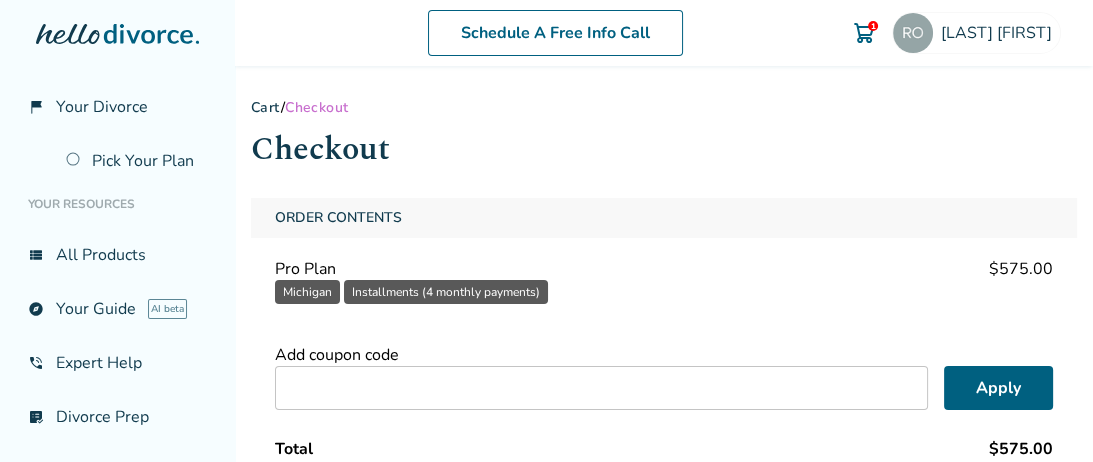 click at bounding box center [601, 388] 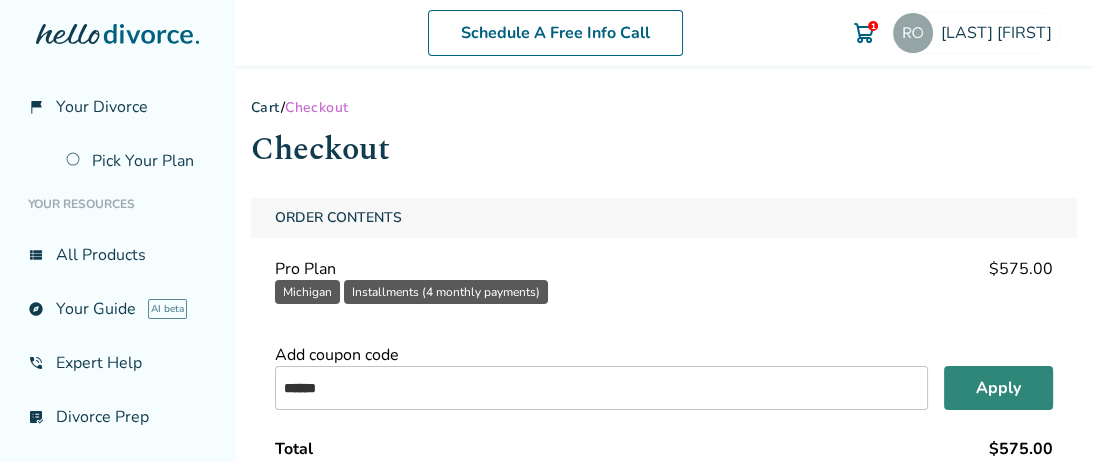 type on "****" 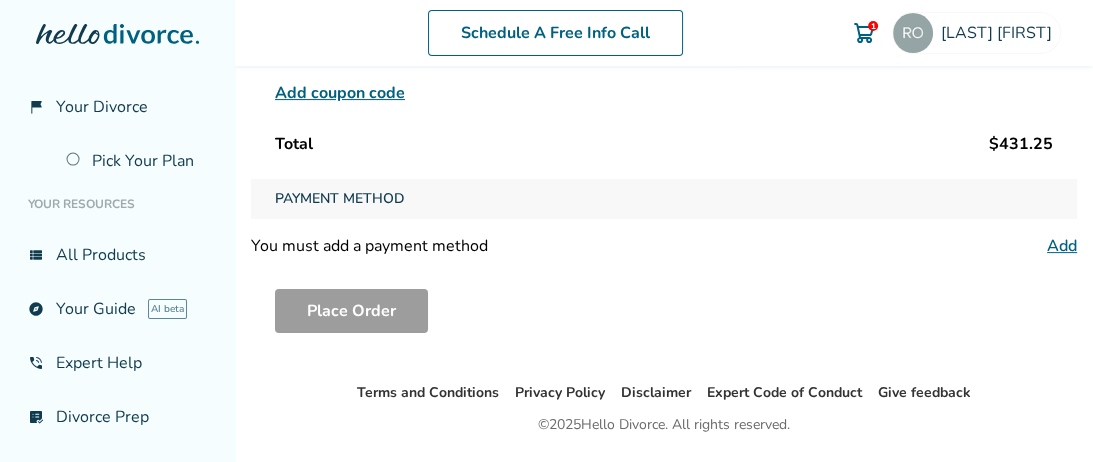 scroll, scrollTop: 378, scrollLeft: 0, axis: vertical 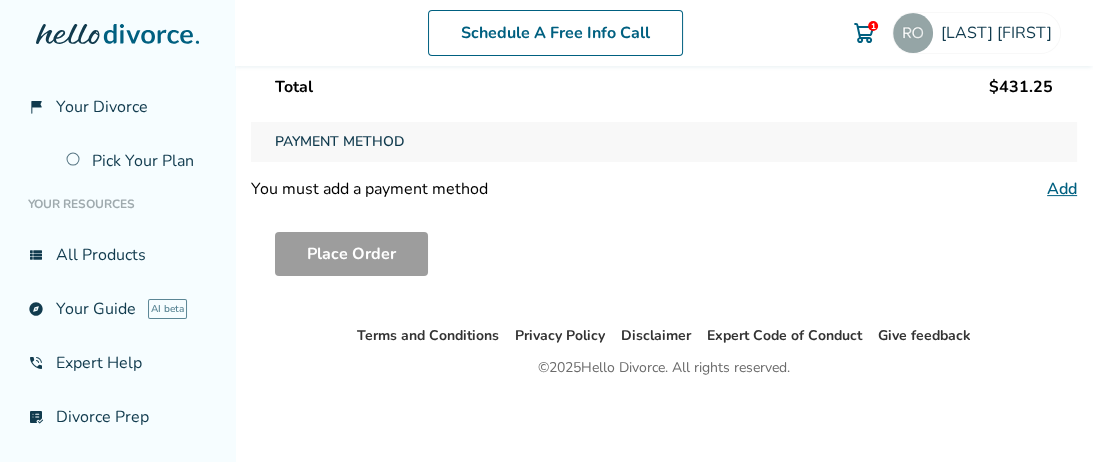 click on "Payment Method" at bounding box center [664, 142] 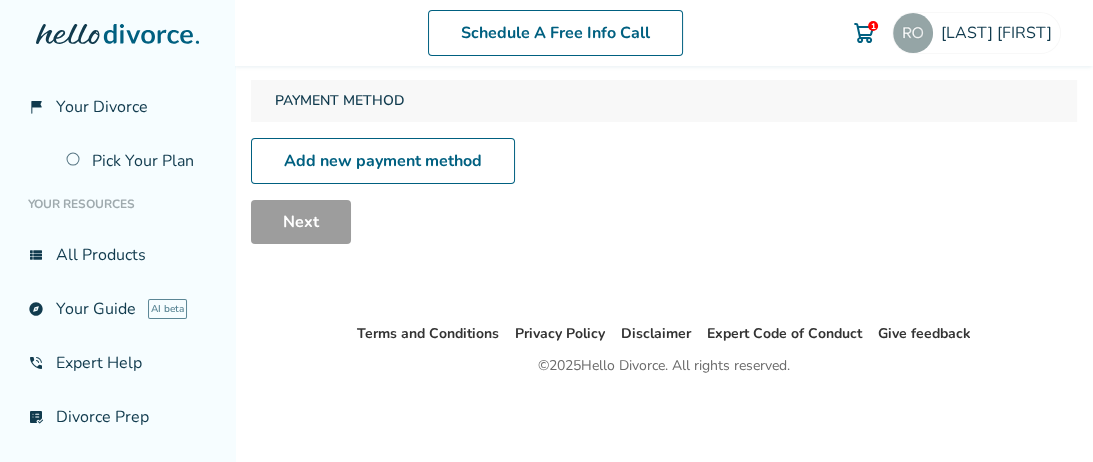 scroll, scrollTop: 98, scrollLeft: 0, axis: vertical 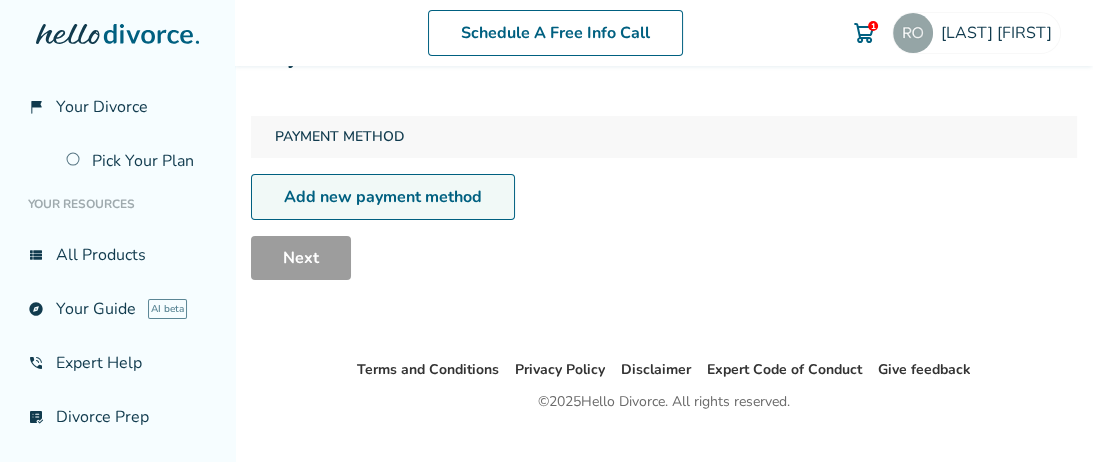 click on "Add new payment method" at bounding box center (383, 197) 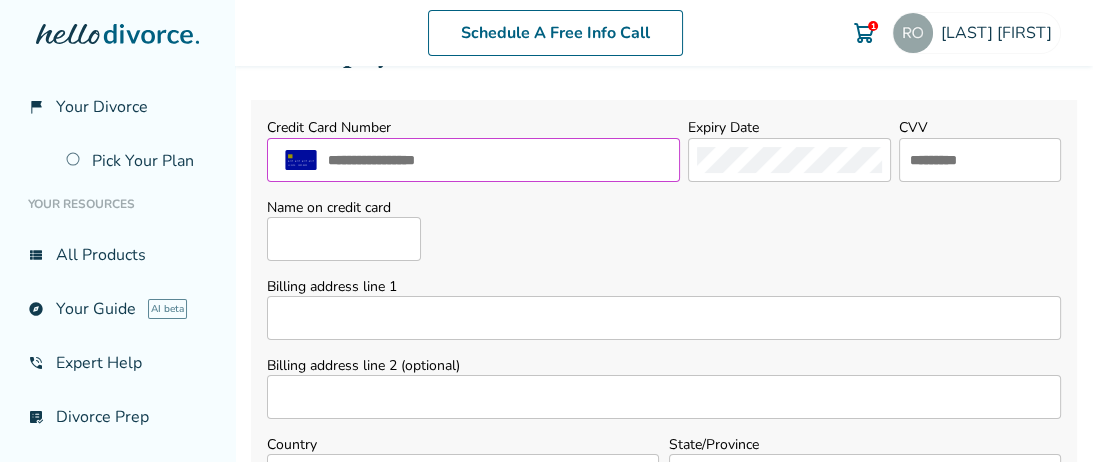 click at bounding box center (498, 160) 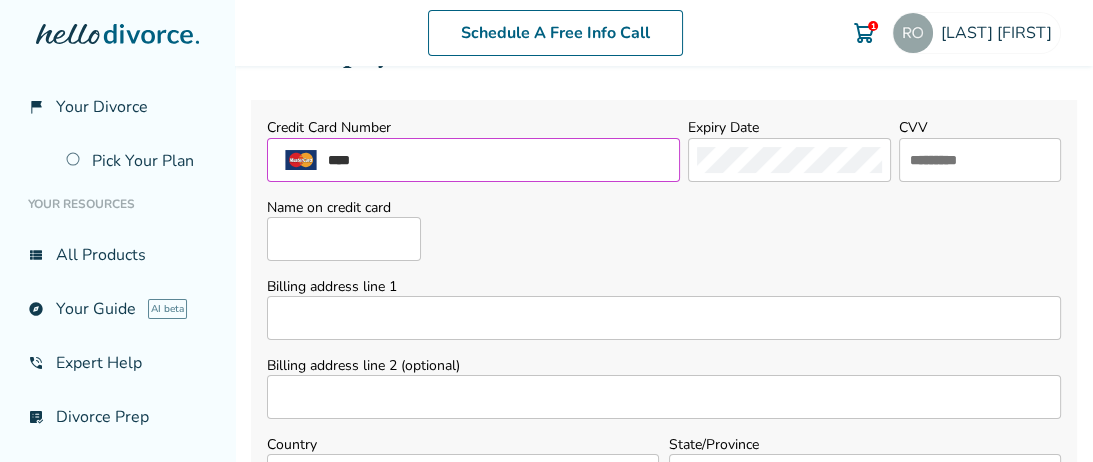type on "**********" 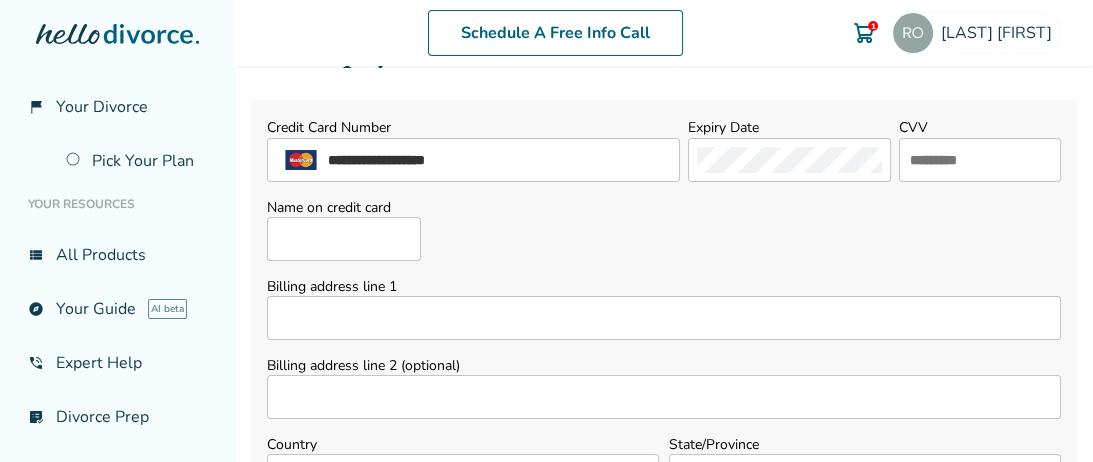 type on "*********" 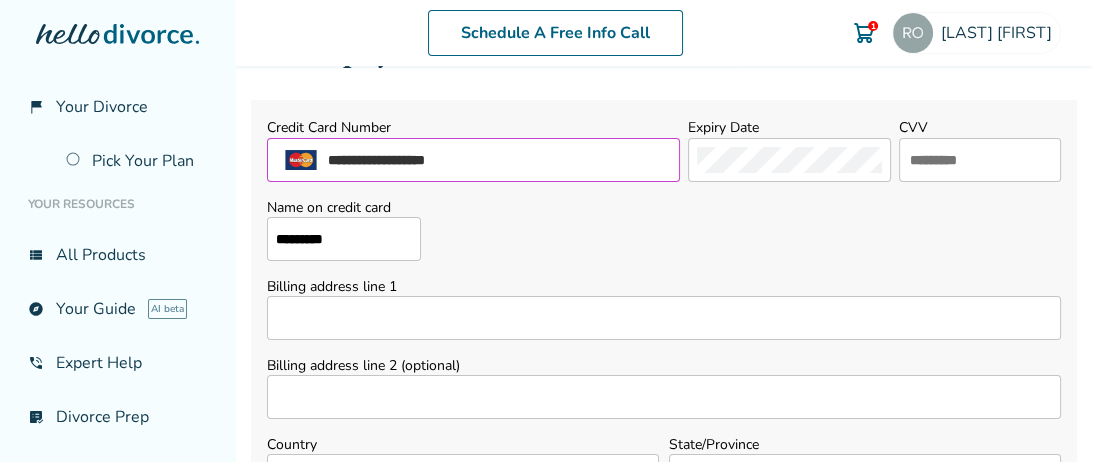 type on "**********" 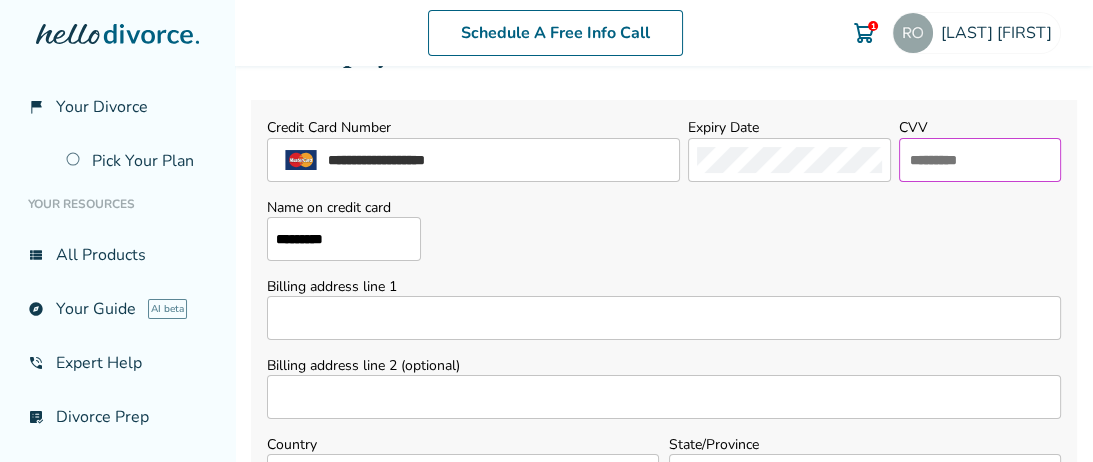 click at bounding box center (980, 160) 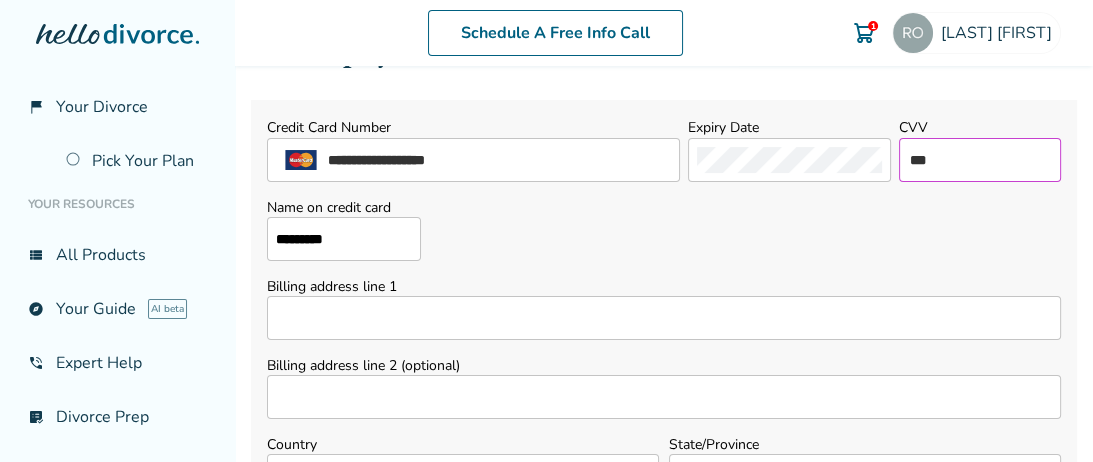type on "***" 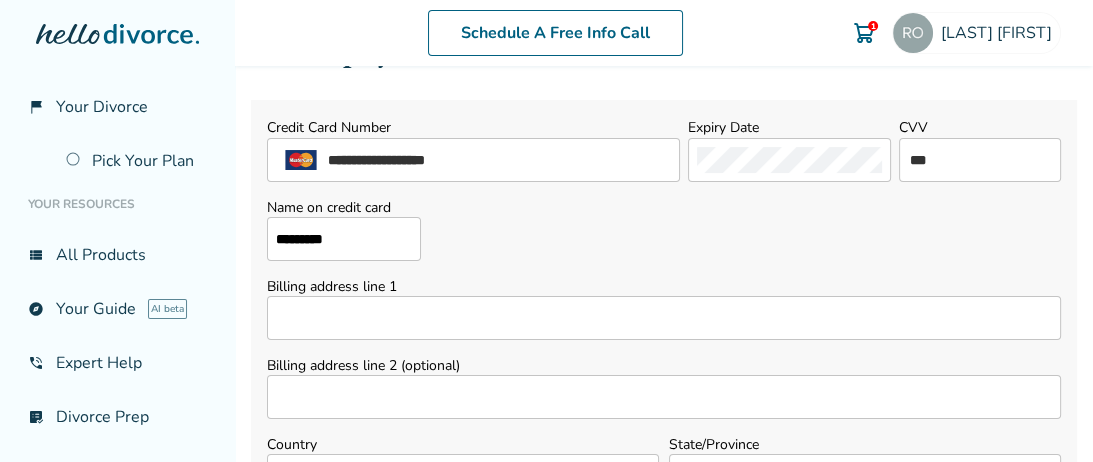 click on "*********" at bounding box center (344, 239) 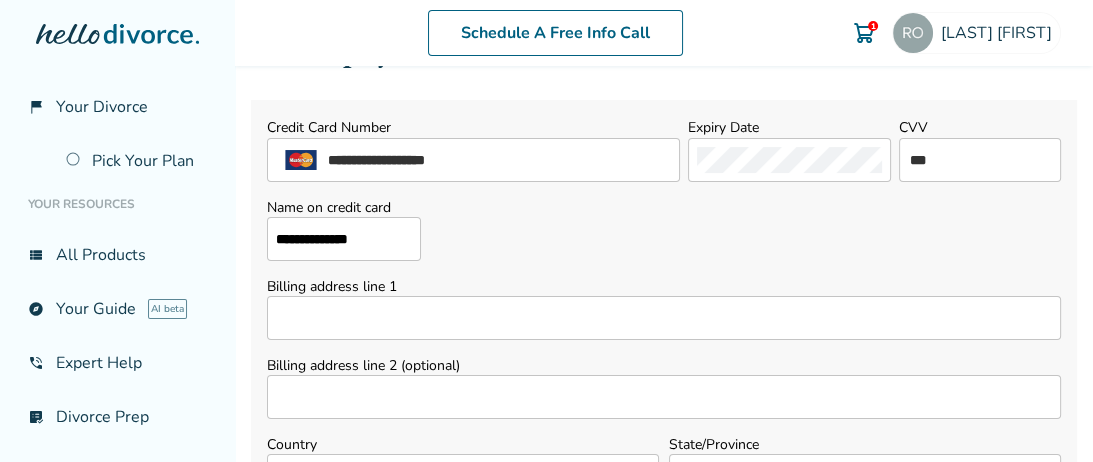 type on "**********" 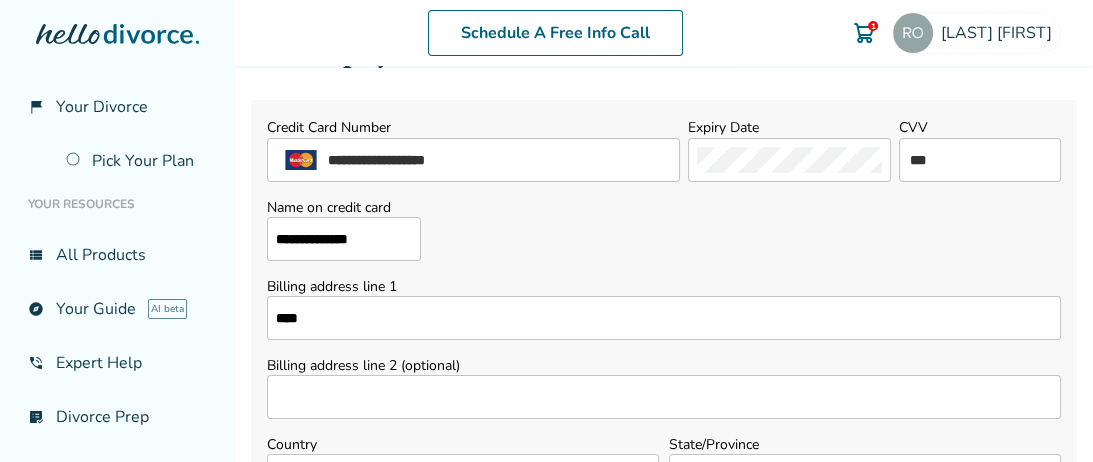 type on "**********" 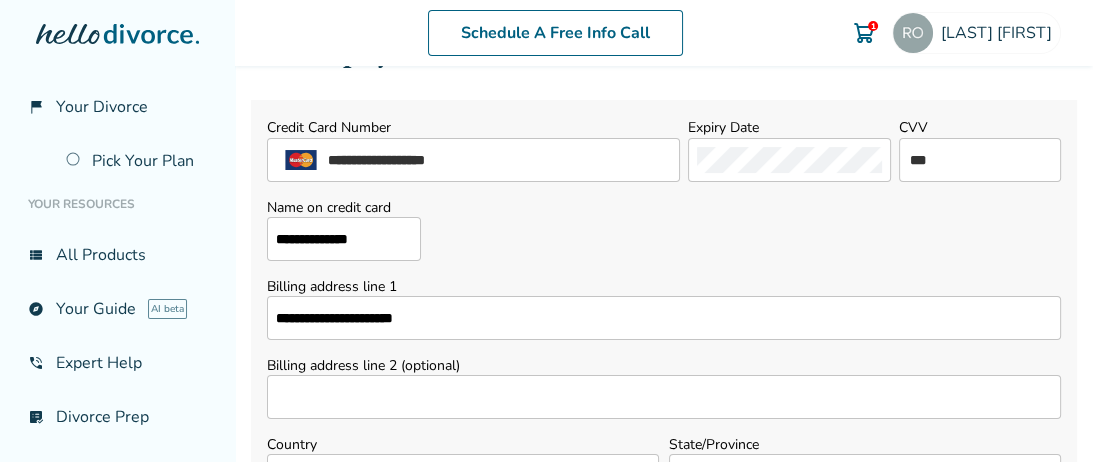 select on "**" 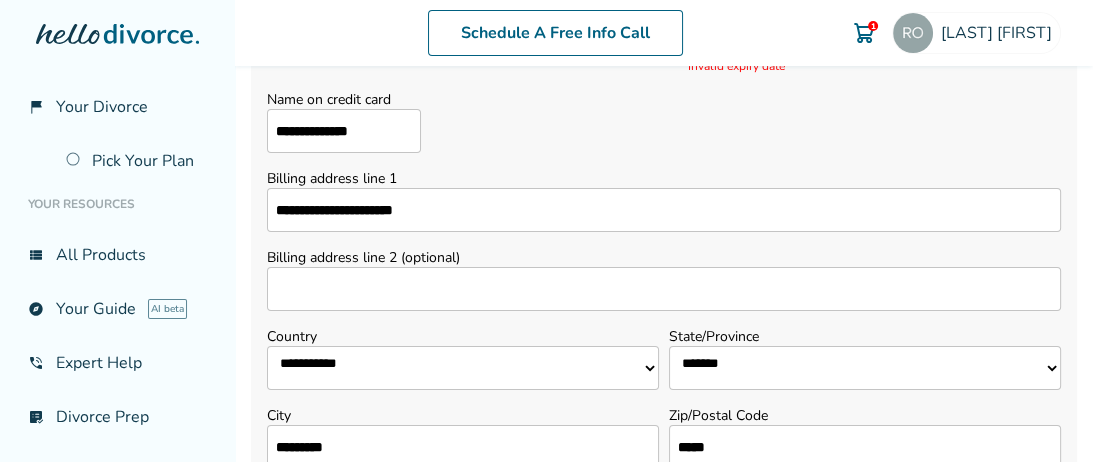 scroll, scrollTop: 486, scrollLeft: 0, axis: vertical 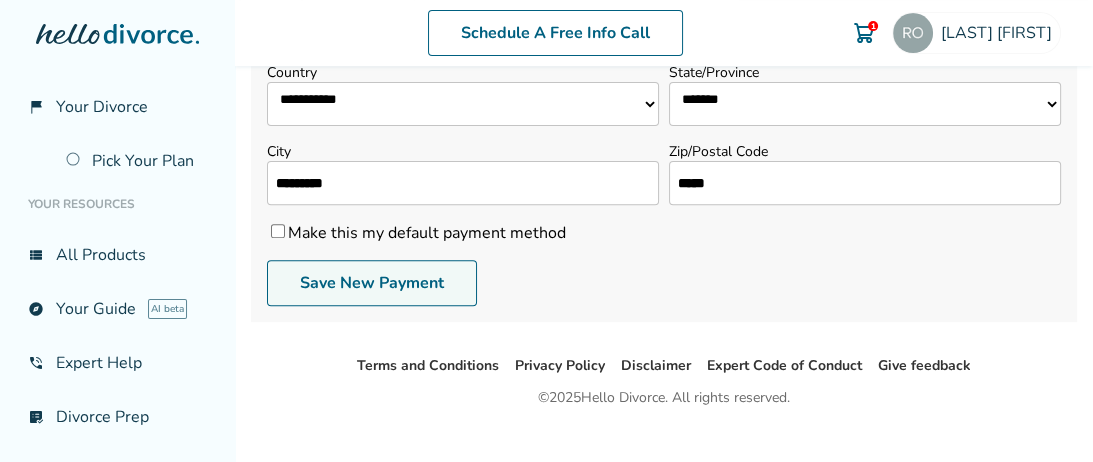 click on "Save New Payment" at bounding box center (372, 283) 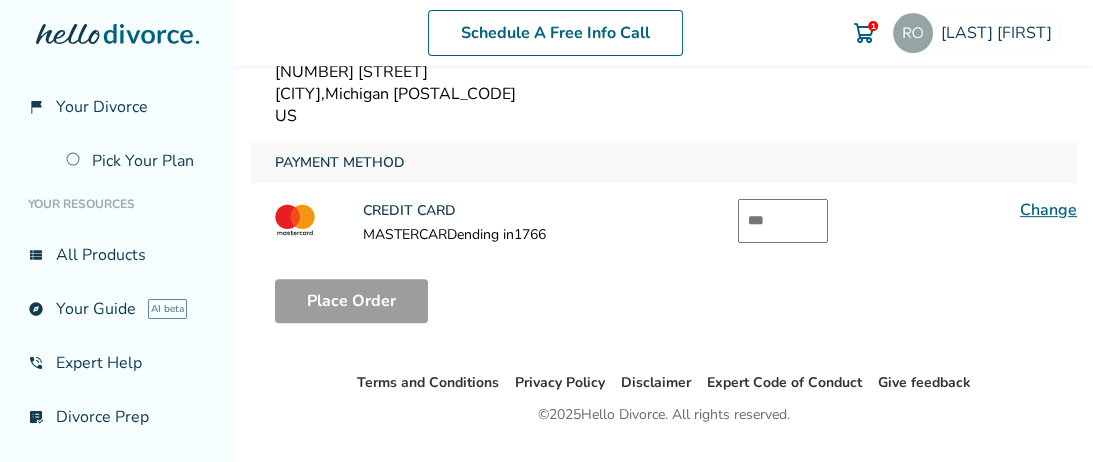 scroll, scrollTop: 562, scrollLeft: 0, axis: vertical 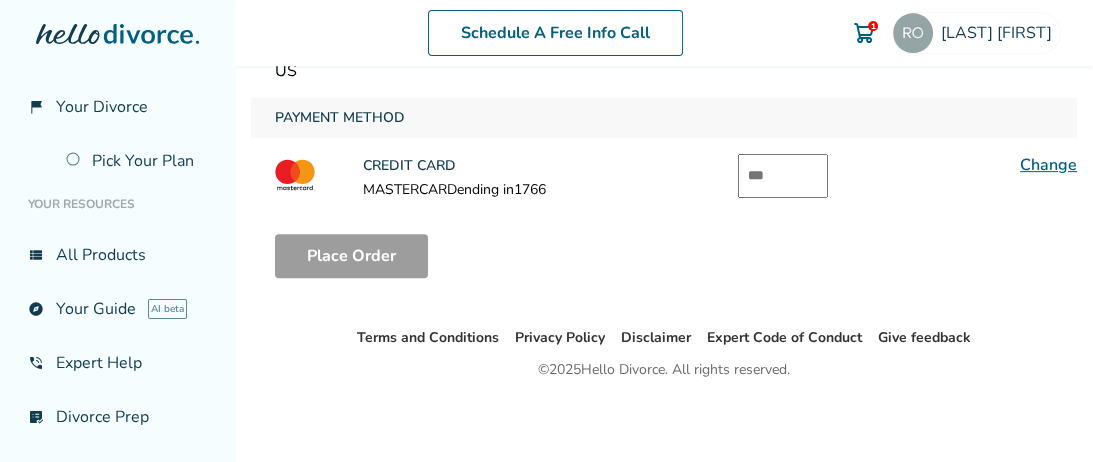 click at bounding box center [783, 176] 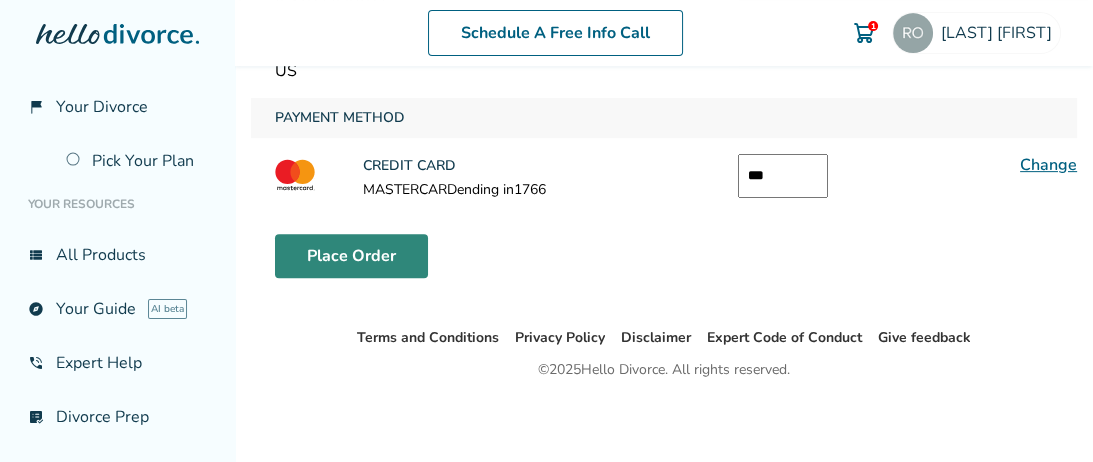 type on "***" 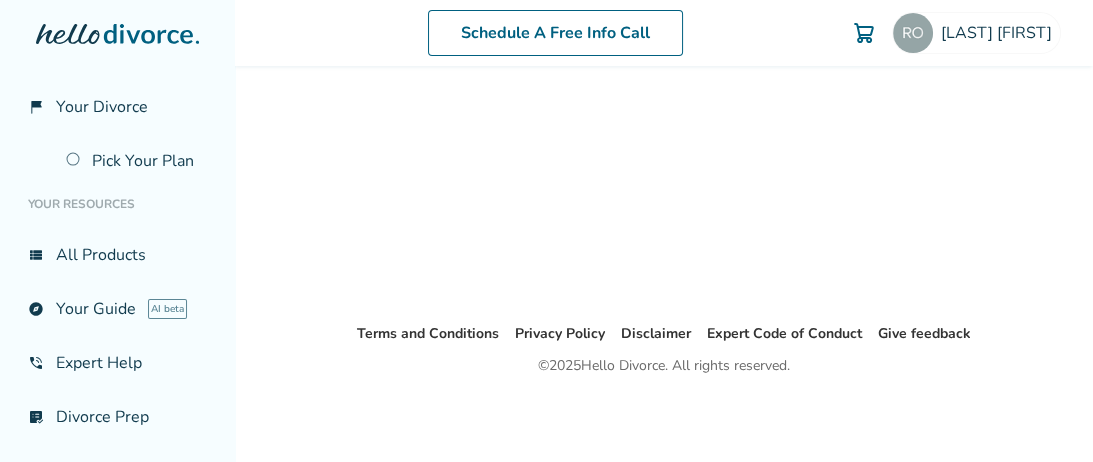 scroll, scrollTop: 98, scrollLeft: 0, axis: vertical 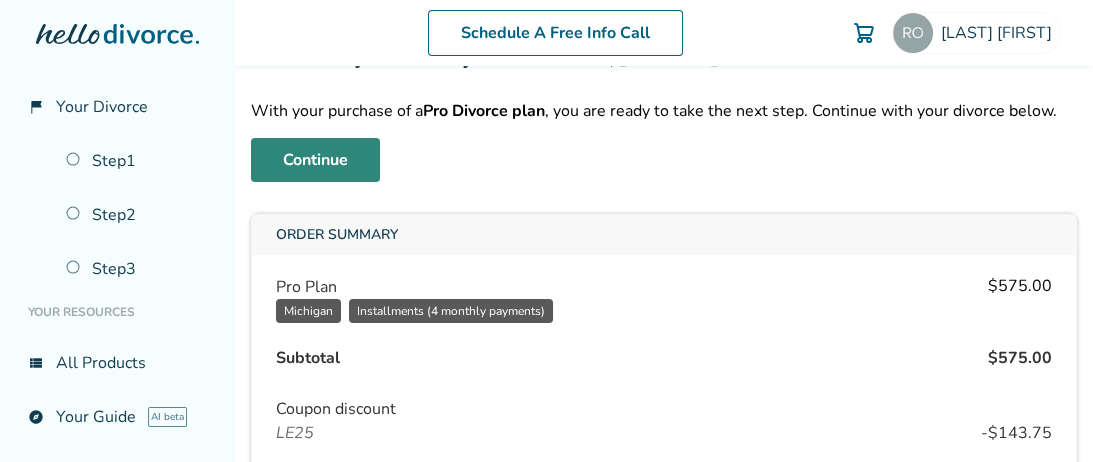 click on "Continue" at bounding box center [315, 160] 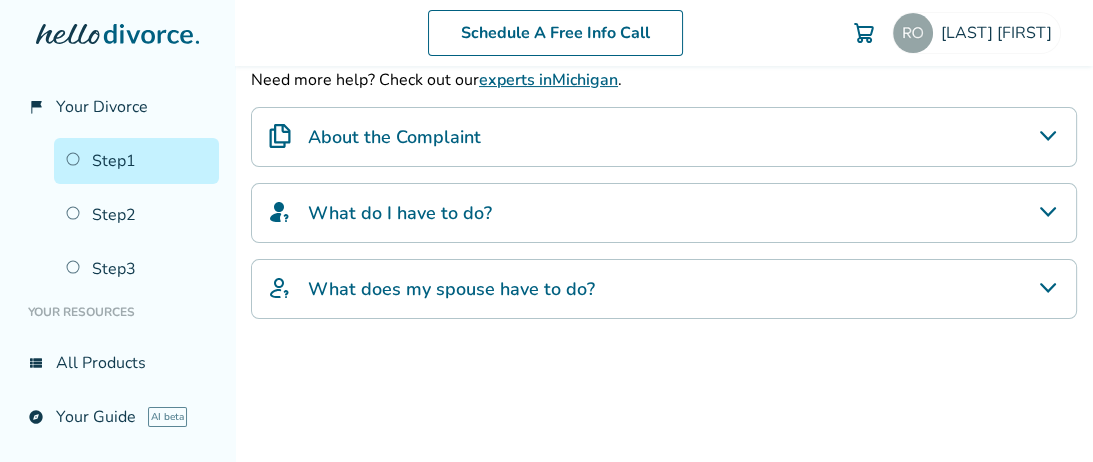scroll, scrollTop: 227, scrollLeft: 0, axis: vertical 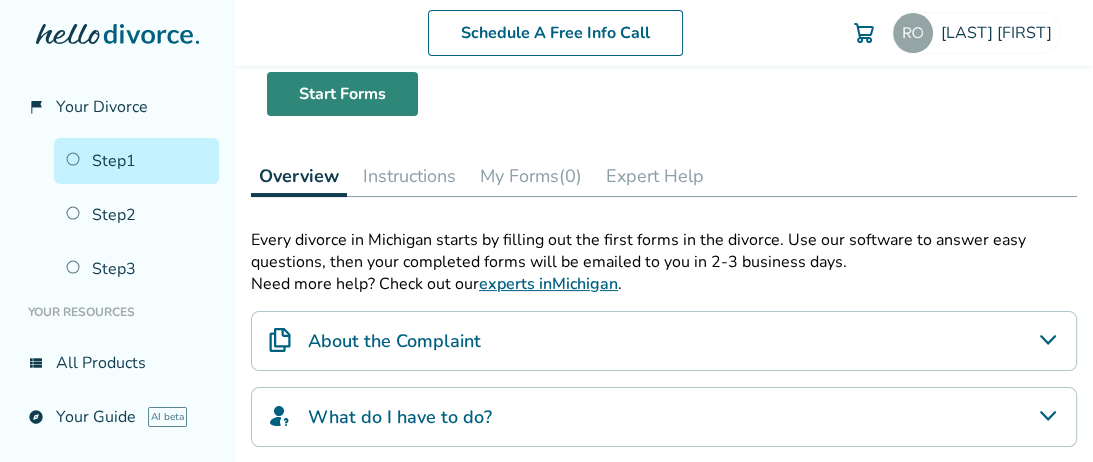 click on "Start Forms" at bounding box center (342, 94) 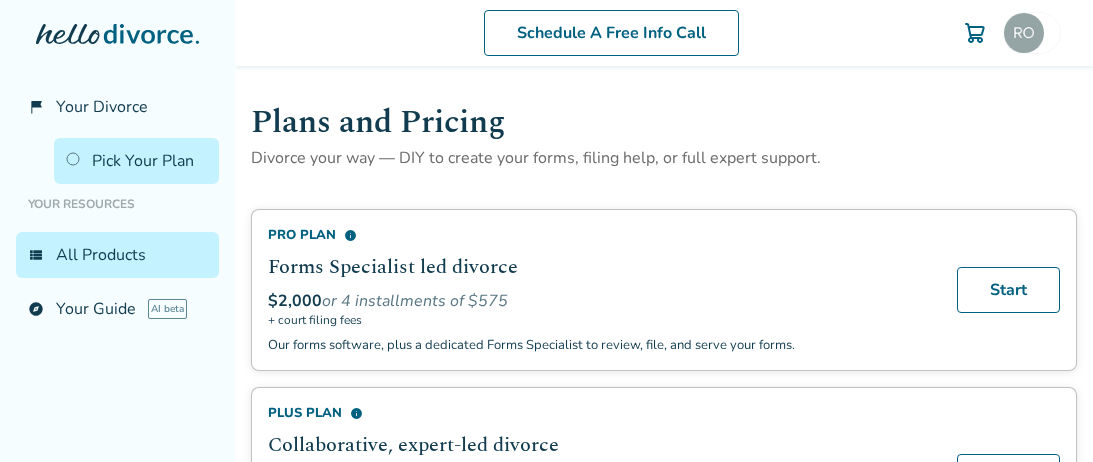 scroll, scrollTop: 0, scrollLeft: 0, axis: both 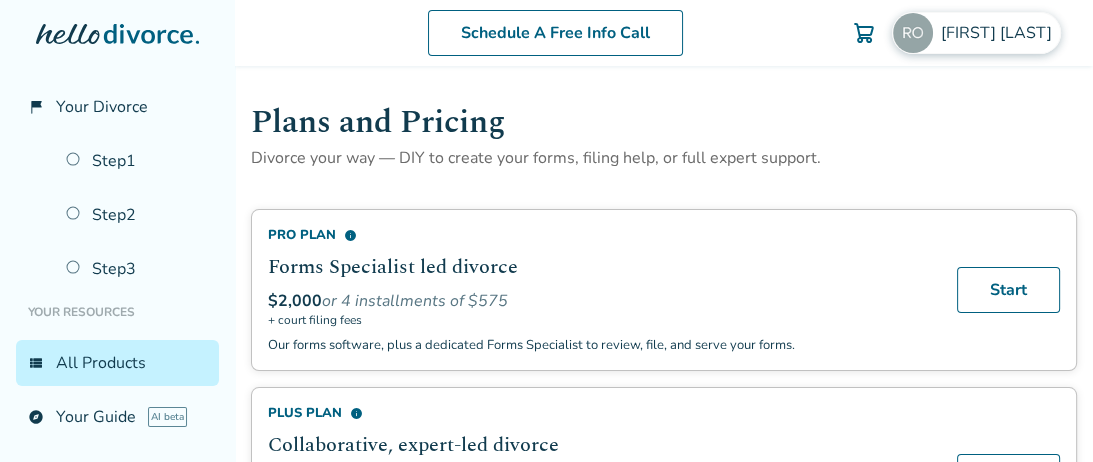 click on "[FIRST]   [LAST]" at bounding box center [976, 33] 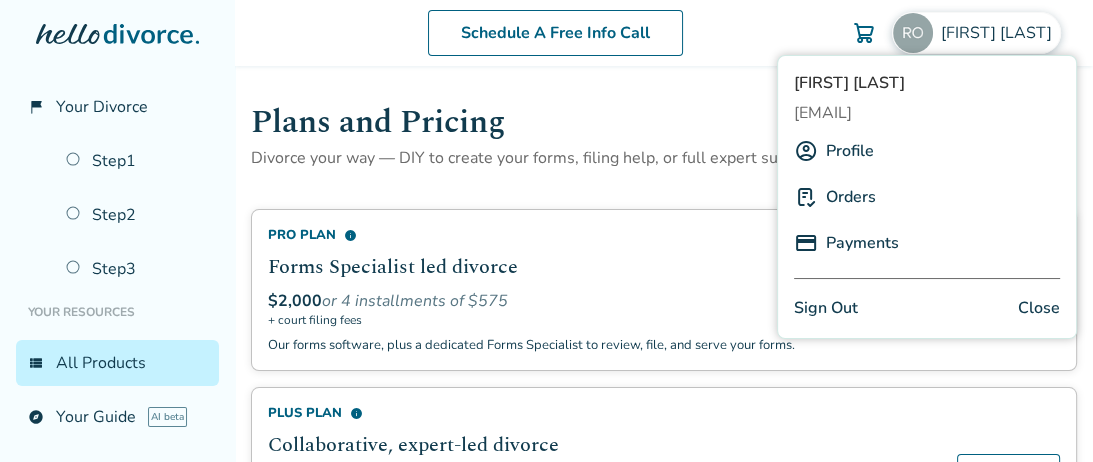 click on "Profile" at bounding box center [850, 151] 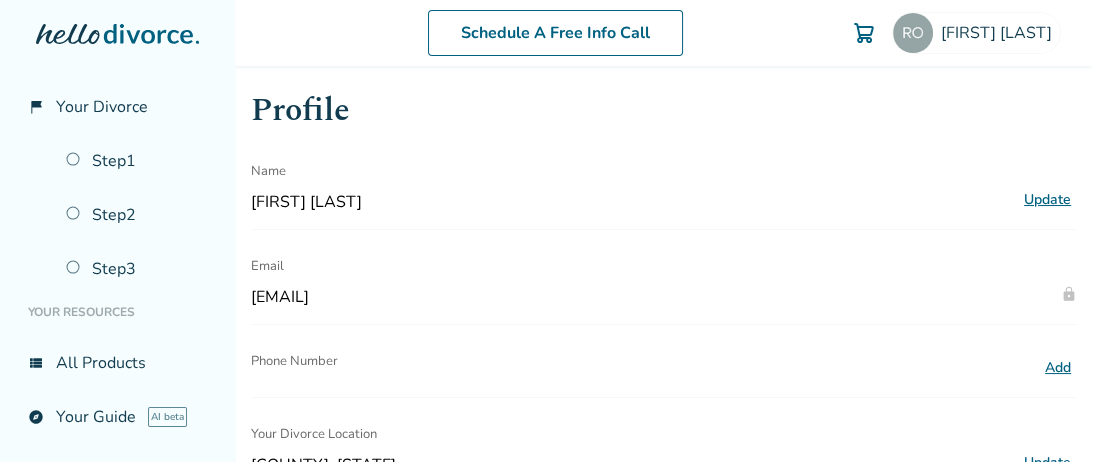 scroll, scrollTop: 10, scrollLeft: 0, axis: vertical 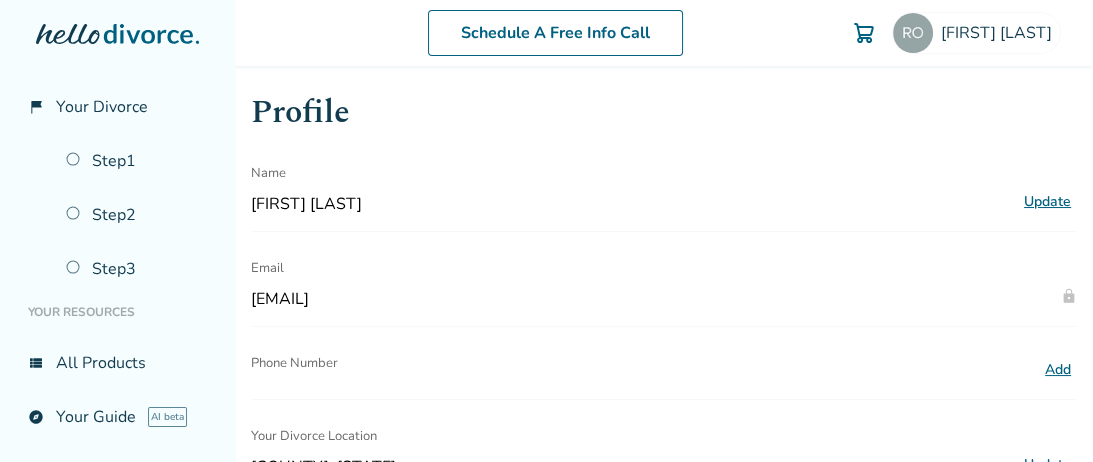 click on "Update" at bounding box center [1047, 202] 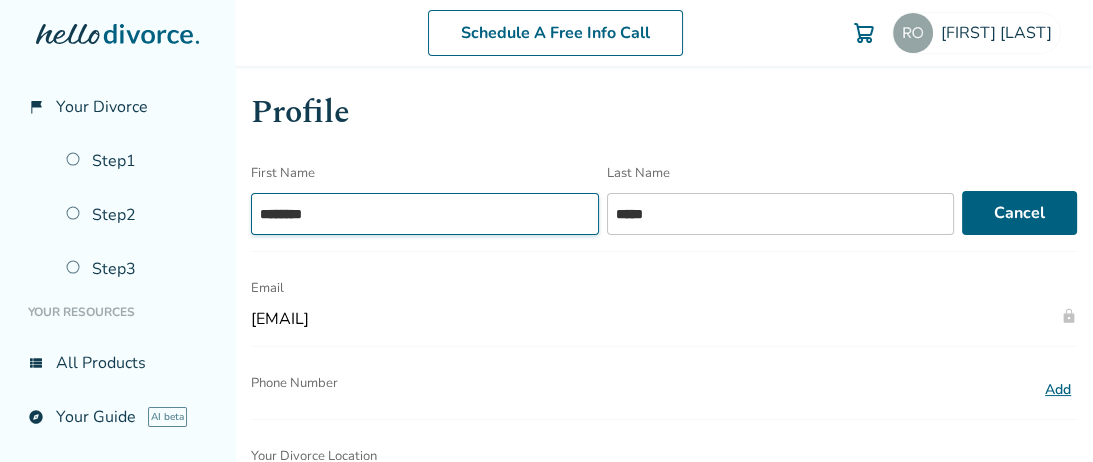 drag, startPoint x: 348, startPoint y: 219, endPoint x: 222, endPoint y: 236, distance: 127.141655 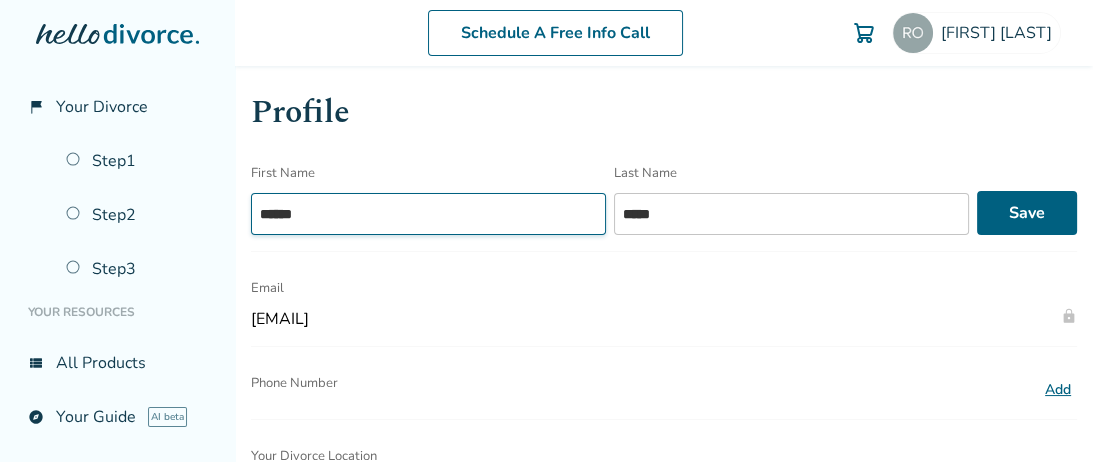 type on "******" 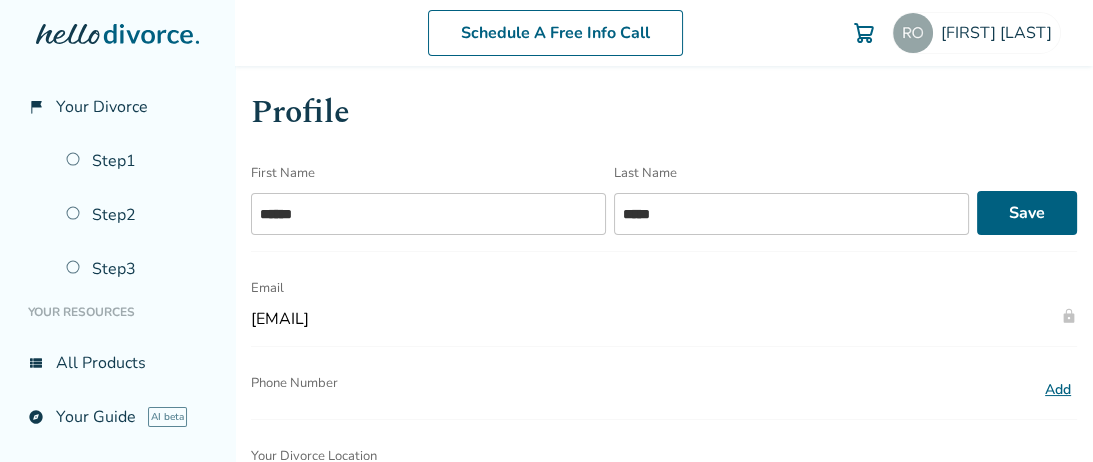 click on "Email" at bounding box center [652, 288] 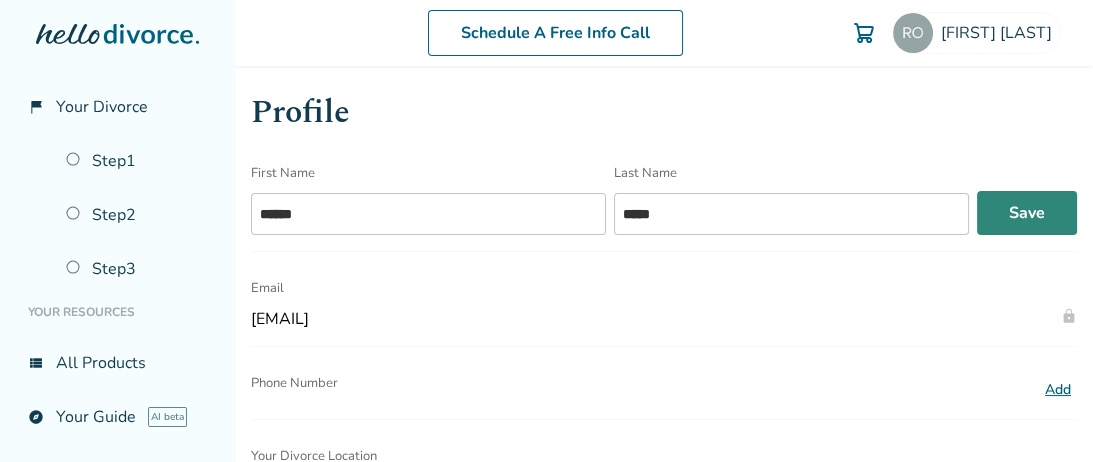 click on "Save" at bounding box center (1027, 213) 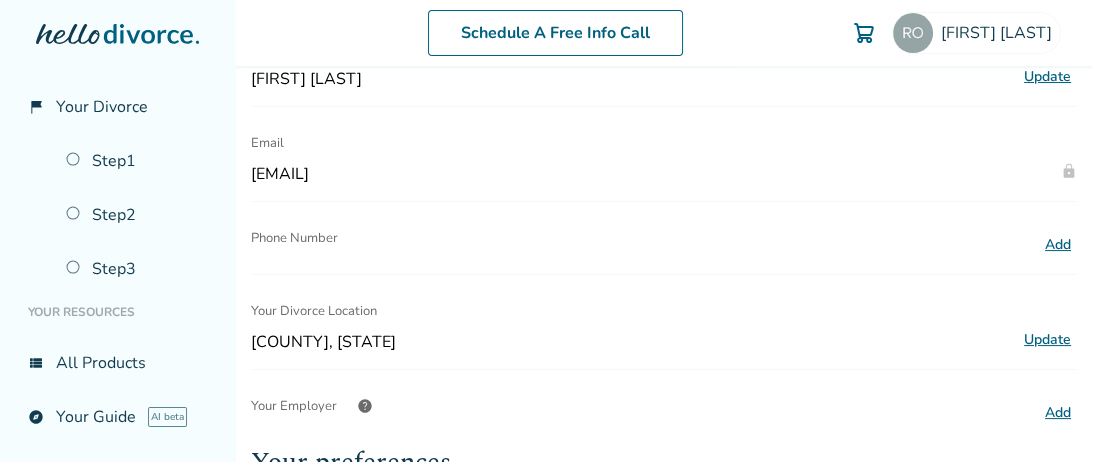 scroll, scrollTop: 139, scrollLeft: 0, axis: vertical 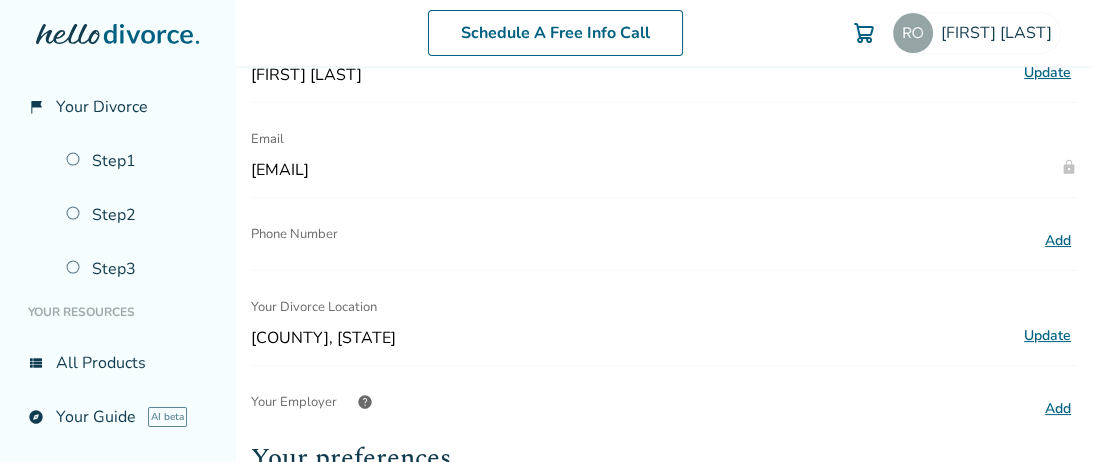 click on "Add" at bounding box center [1058, 241] 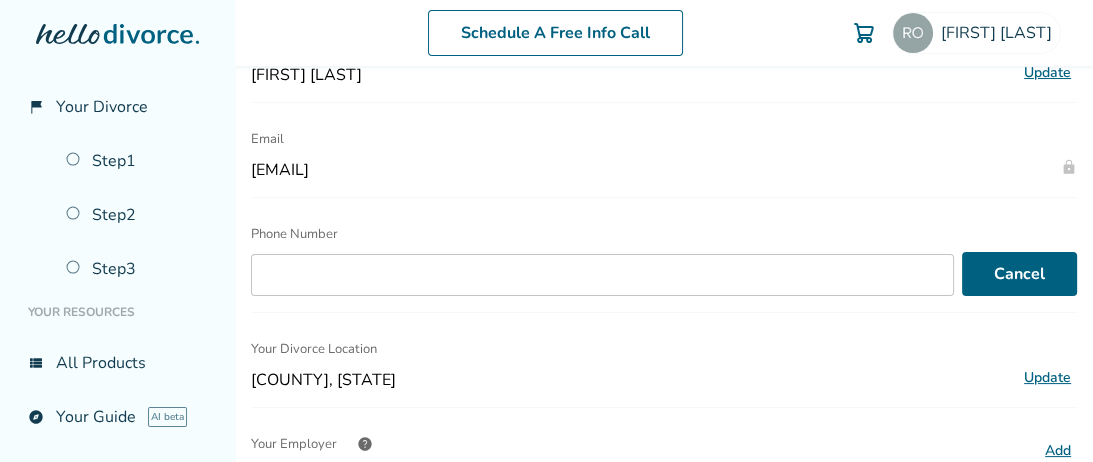 click on "Profile Name   Robert David Update Email   robdav@tds.net lock Phone Number   Cancel Your Divorce Location   Kibby County, Michigan Update Your Employer   help Add Your preferences Understanding your divorce situation helps us recommend the right products, resources, and tools to you. Children & Custody Home & Property Splitting Retirement Rebuilding Credit" at bounding box center (664, 406) 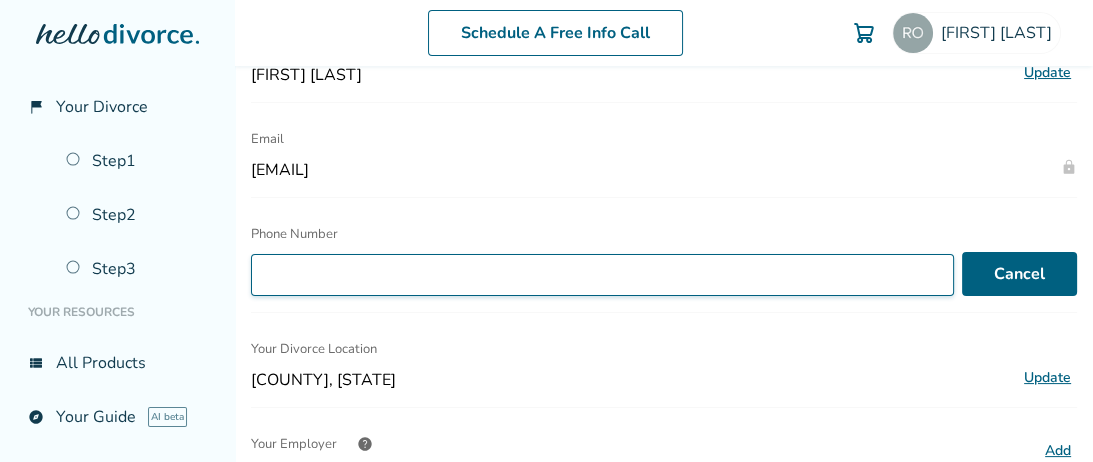 click on "Phone Number" at bounding box center [602, 275] 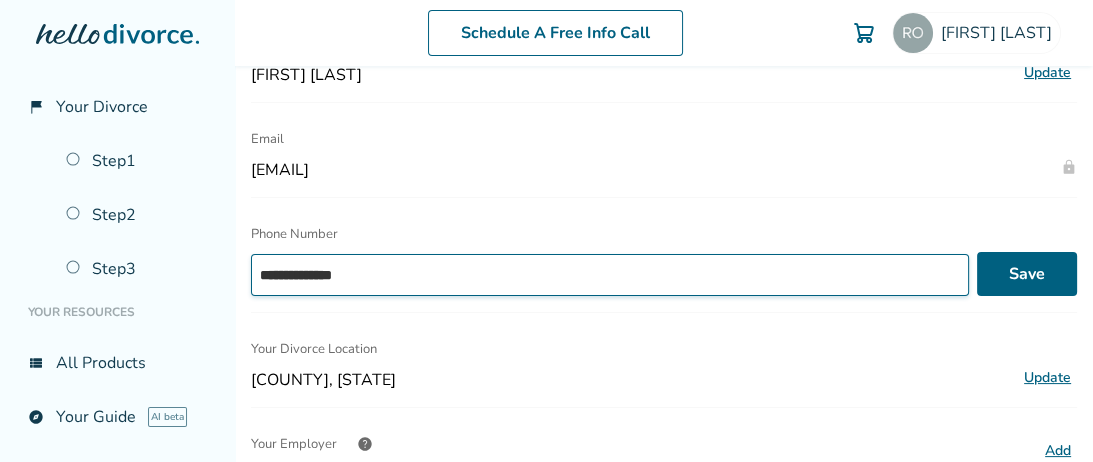 drag, startPoint x: 370, startPoint y: 268, endPoint x: 198, endPoint y: 296, distance: 174.26416 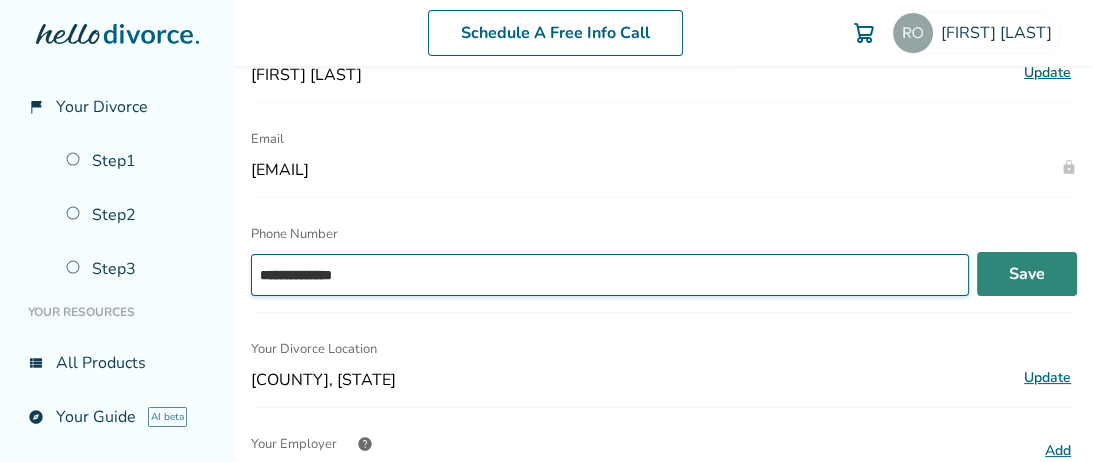 type on "**********" 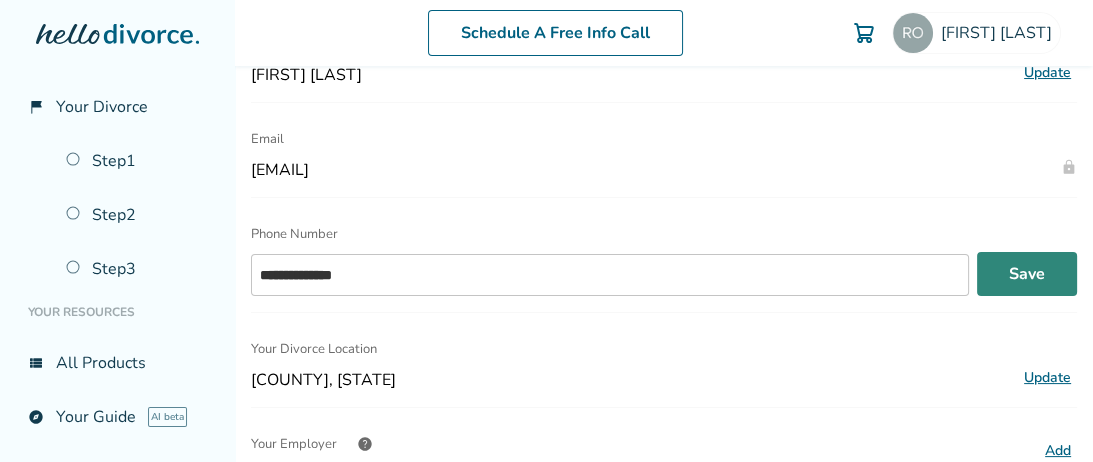 click on "Save" at bounding box center [1027, 274] 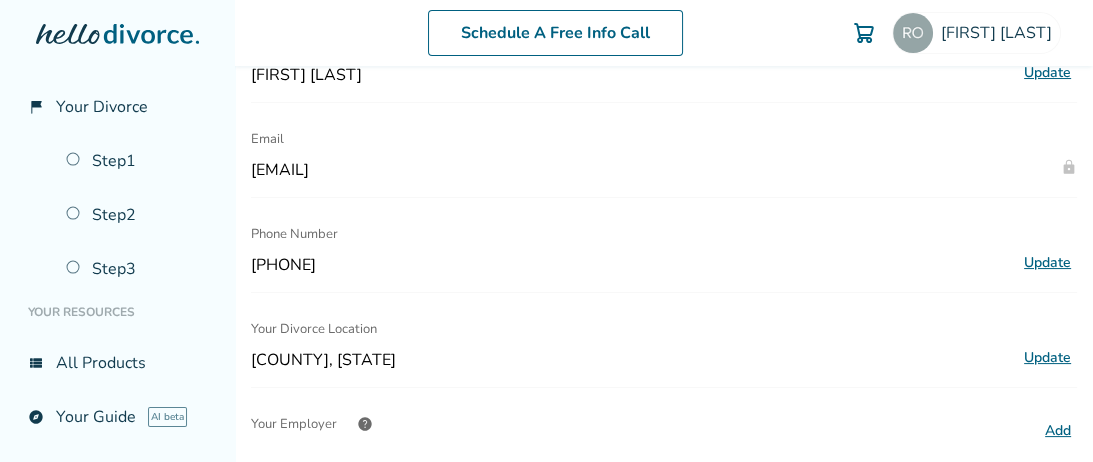 click on "Update" at bounding box center [1047, 358] 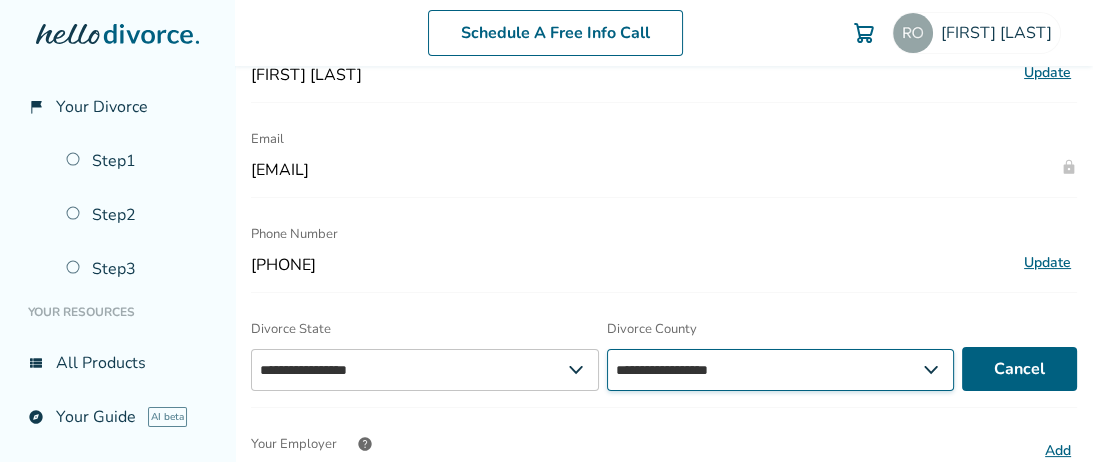 select on "****" 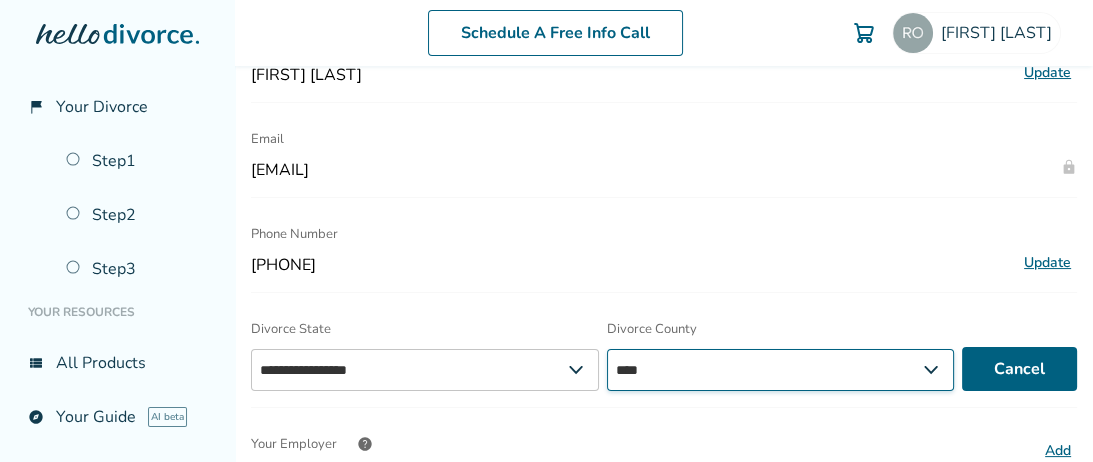 click on "****" at bounding box center (0, 0) 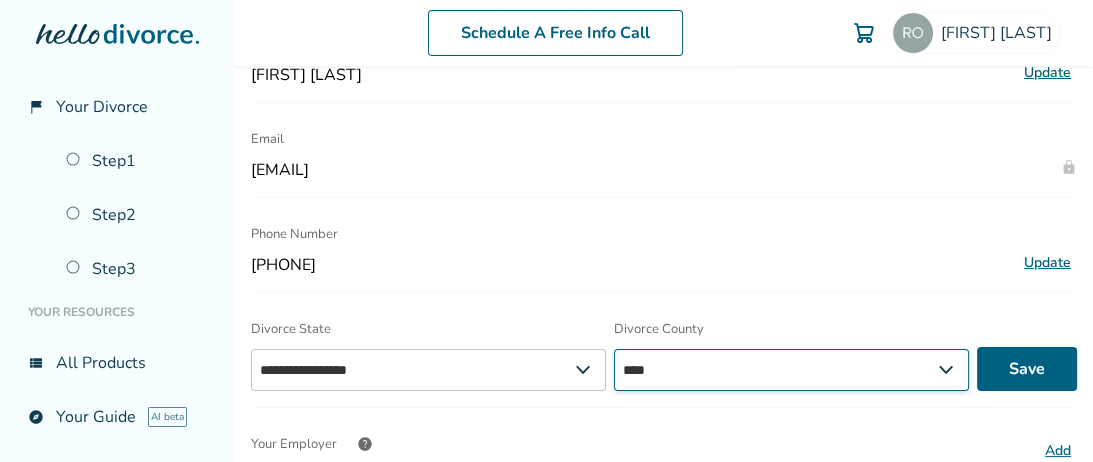 click on "**********" at bounding box center (791, 370) 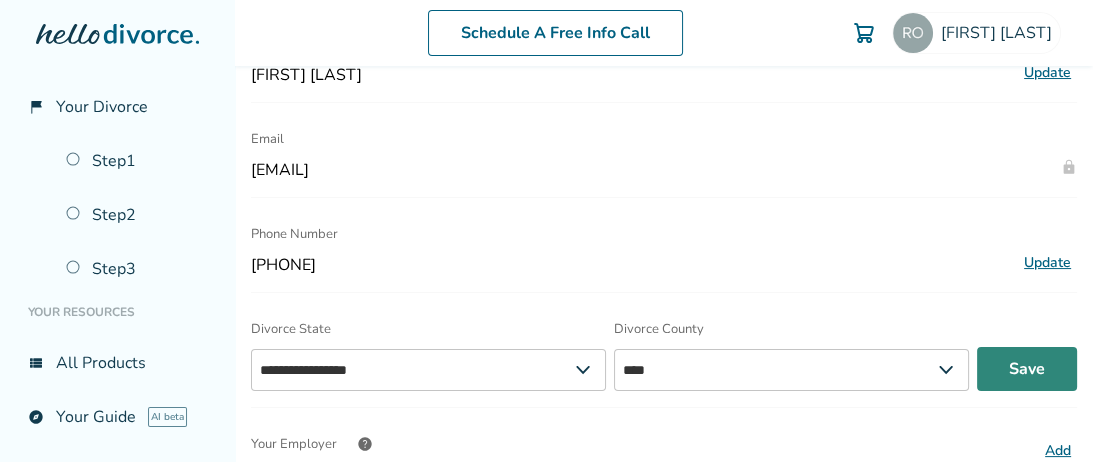 click on "Save" at bounding box center [1027, 369] 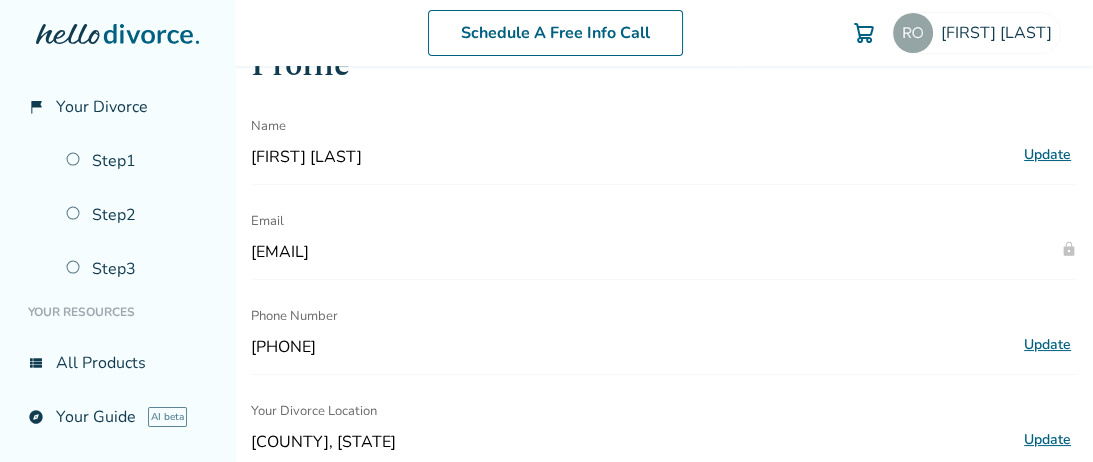 scroll, scrollTop: 0, scrollLeft: 0, axis: both 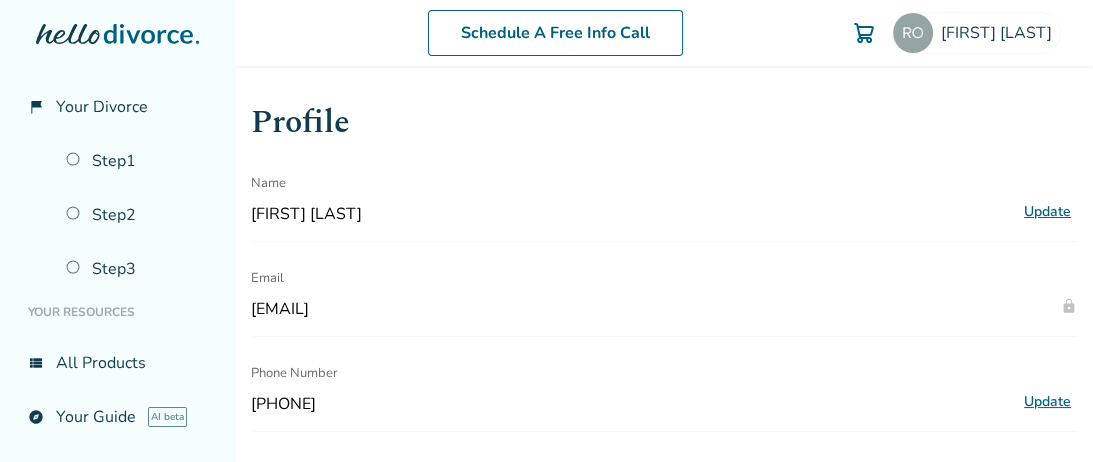 click on "lock" at bounding box center (1069, 306) 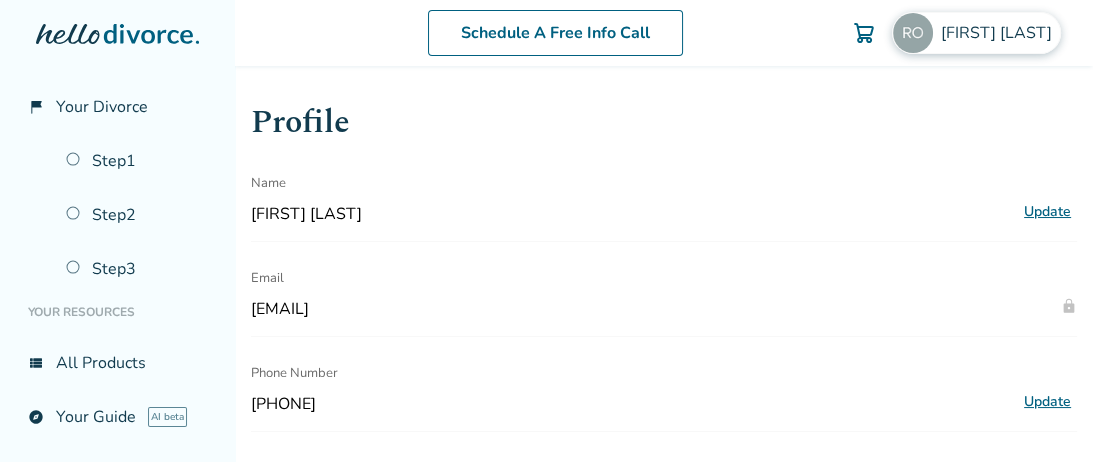 click at bounding box center [913, 33] 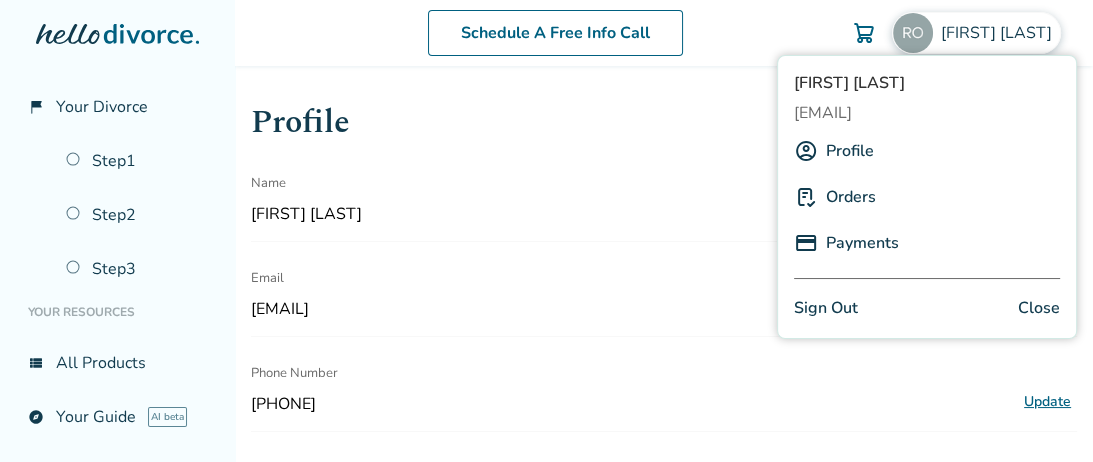 click on "Profile Name   Robert David Update Email   robdav@tds.net lock Phone Number   (616) 481-9475 Update Your Divorce Location   Kent County, Michigan Update Your Employer   help Add Your preferences Understanding your divorce situation helps us recommend the right products, resources, and tools to you. Children & Custody Home & Property Splitting Retirement Rebuilding Credit" at bounding box center (664, 535) 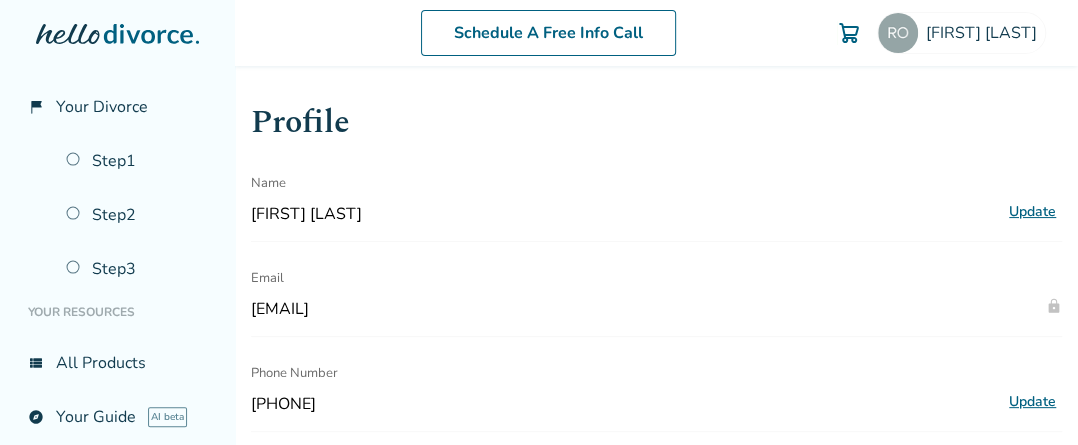 click 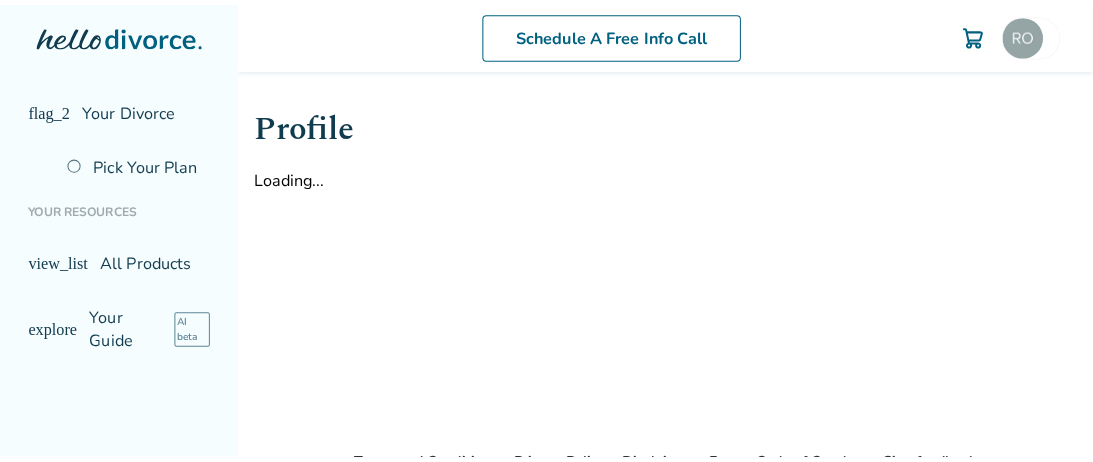scroll, scrollTop: 0, scrollLeft: 0, axis: both 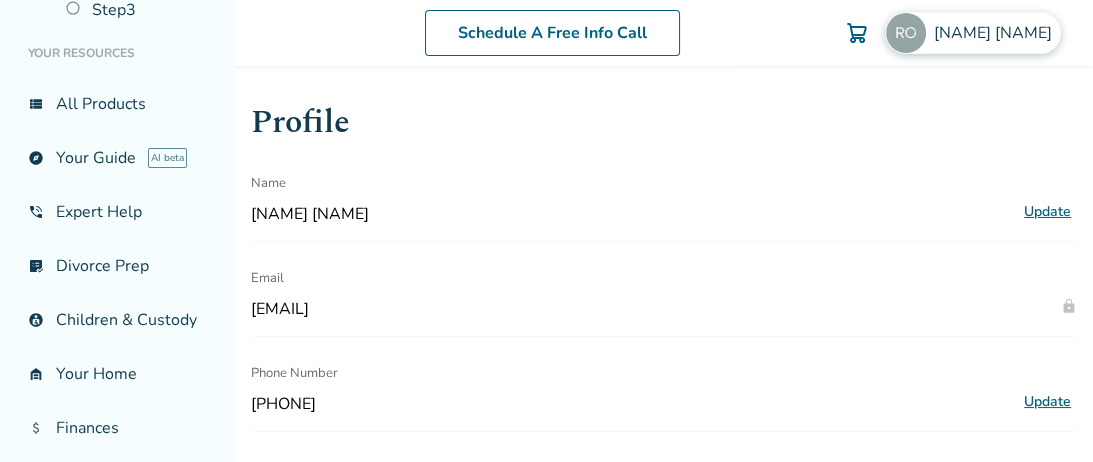 click at bounding box center (906, 33) 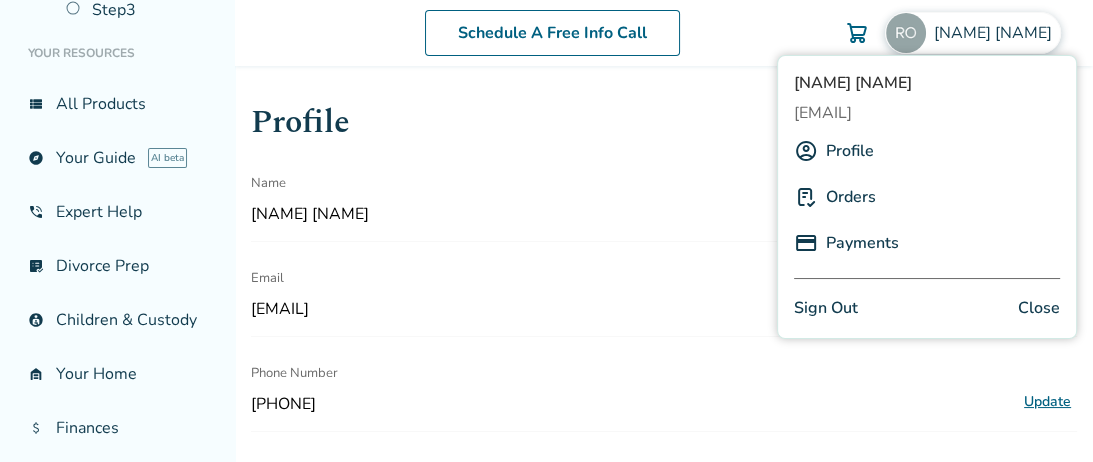click at bounding box center (806, 243) 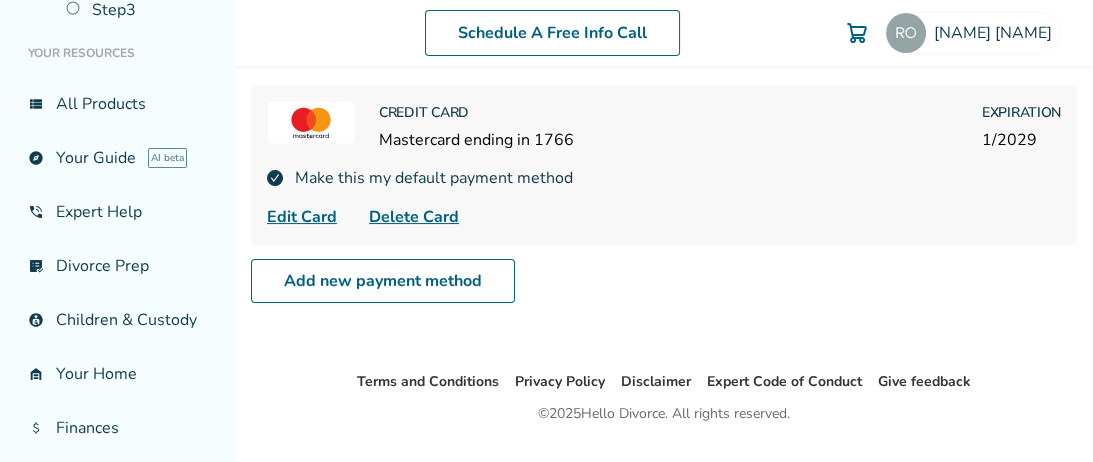 scroll, scrollTop: 0, scrollLeft: 0, axis: both 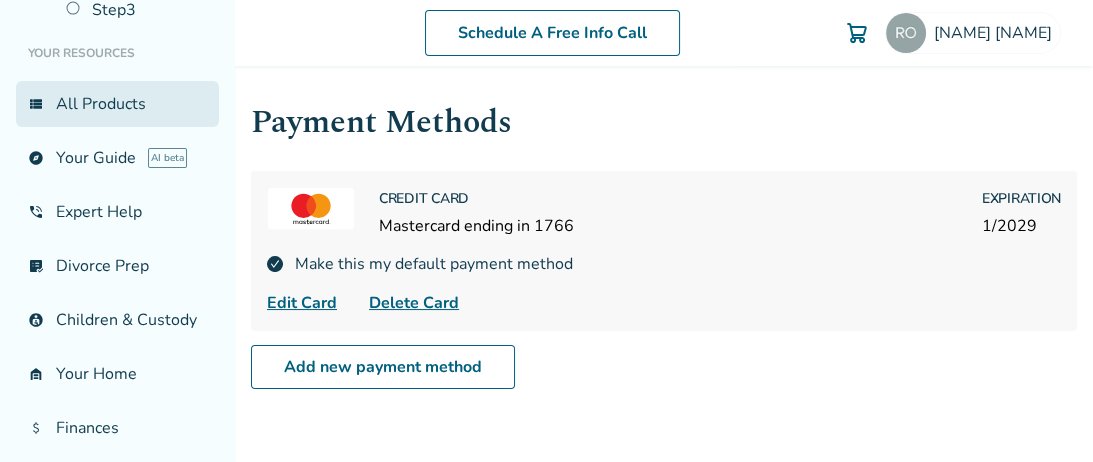 click on "view_list All Products" at bounding box center [117, 104] 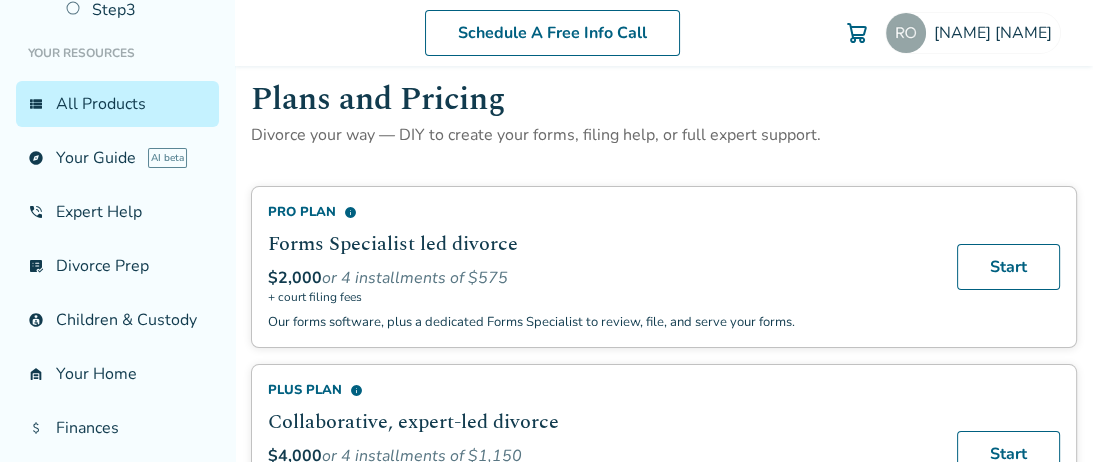 scroll, scrollTop: 0, scrollLeft: 0, axis: both 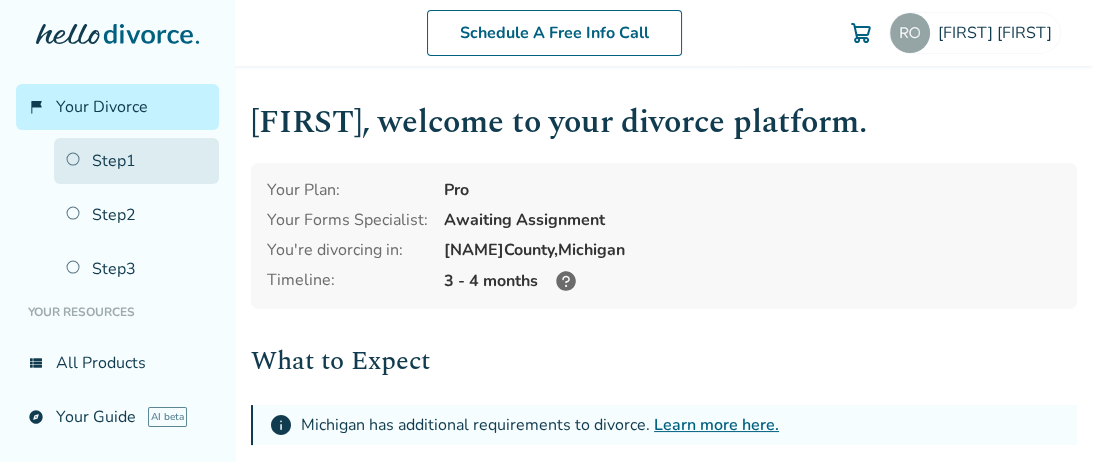 click on "Step  1" at bounding box center [136, 161] 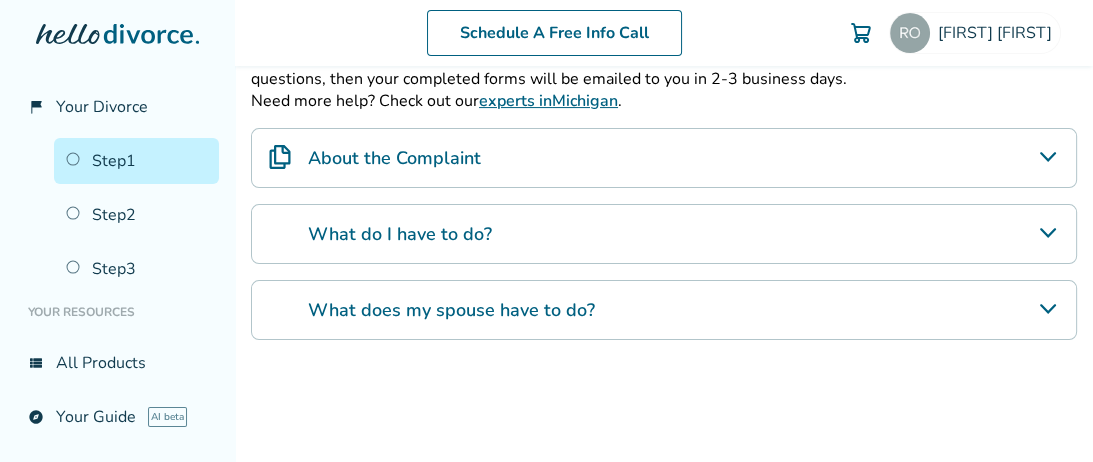 scroll, scrollTop: 339, scrollLeft: 0, axis: vertical 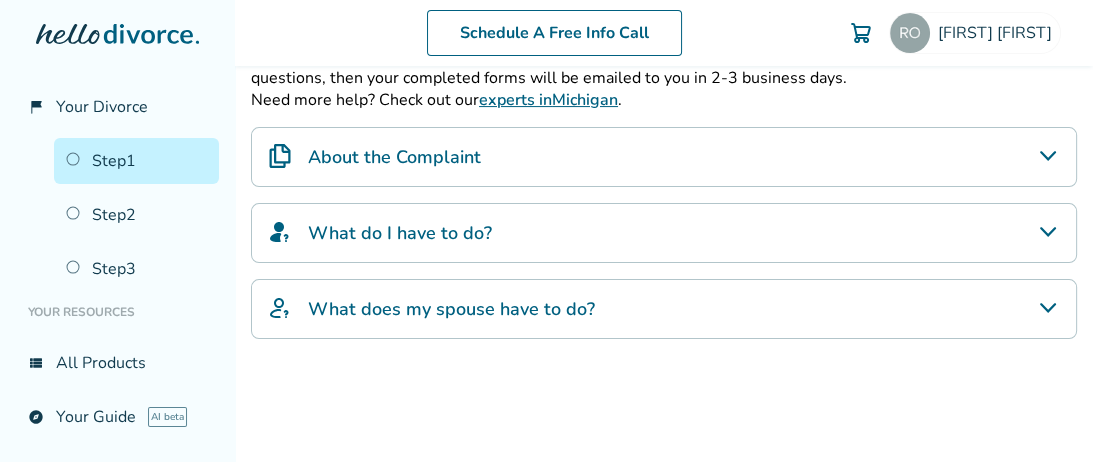 click 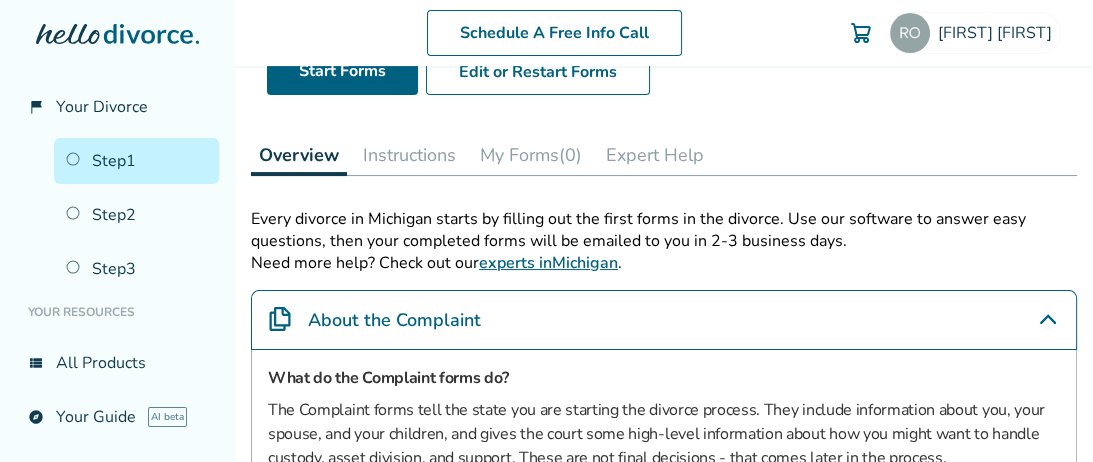 scroll, scrollTop: 0, scrollLeft: 0, axis: both 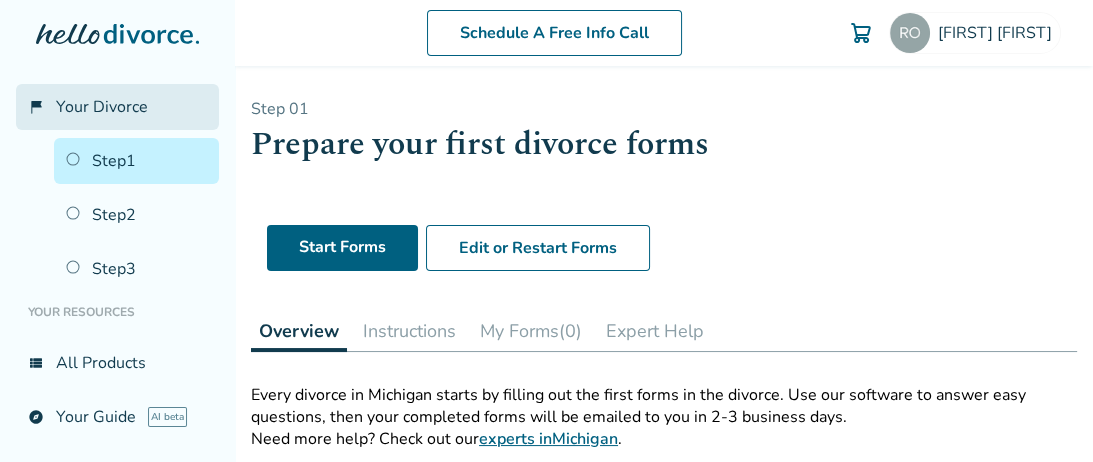 click on "Your Divorce" at bounding box center (102, 107) 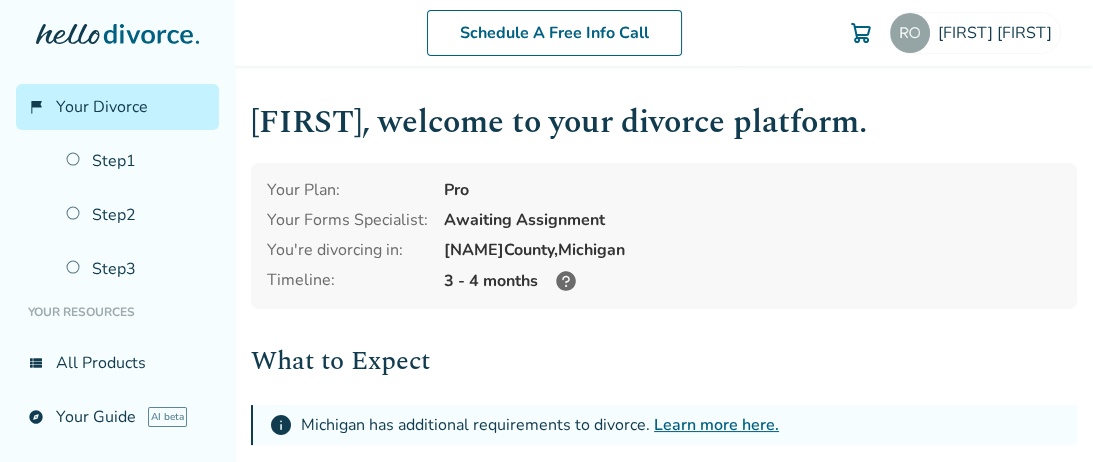 click 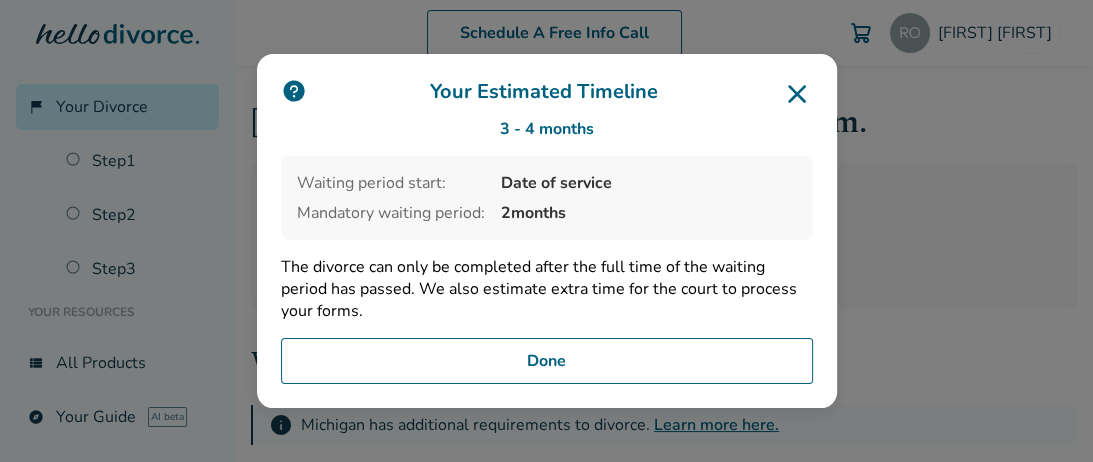 click on "Done" at bounding box center [547, 361] 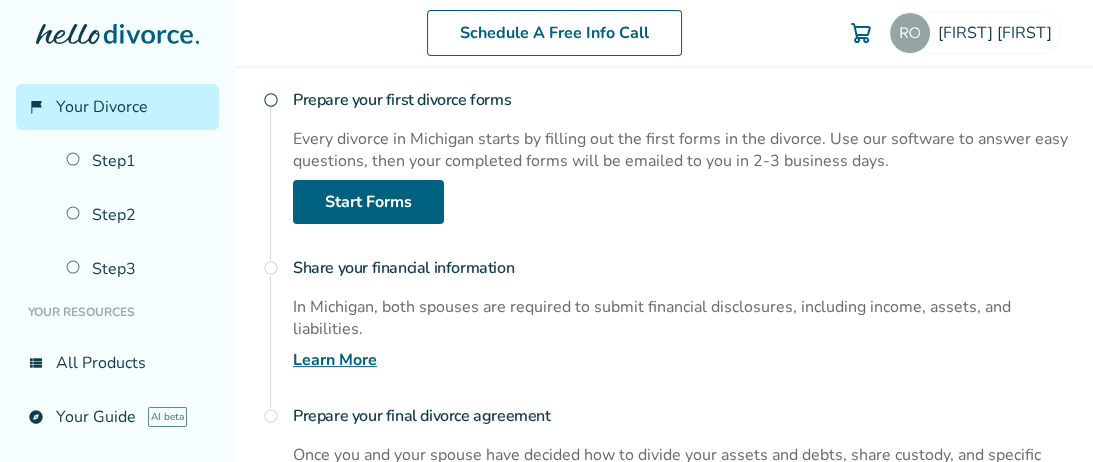 scroll, scrollTop: 518, scrollLeft: 0, axis: vertical 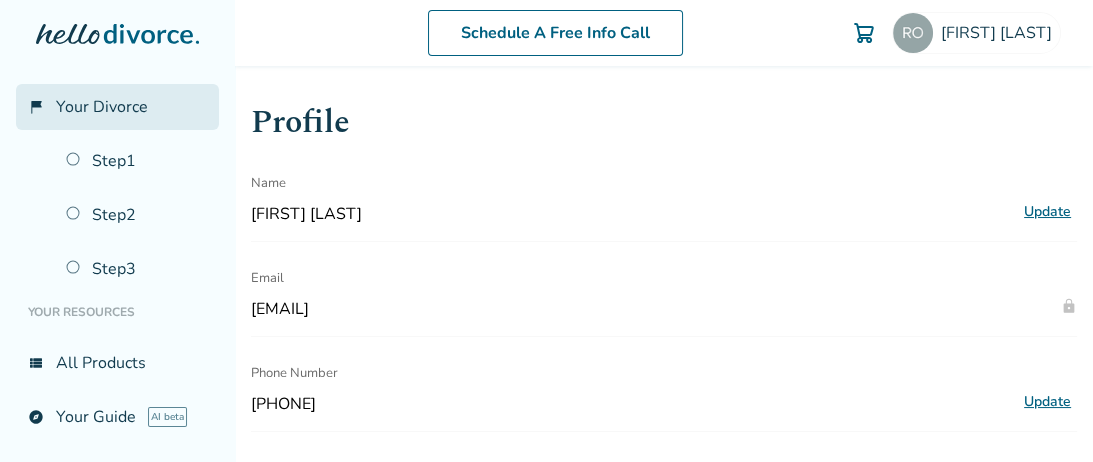 click on "Your Divorce" at bounding box center (102, 107) 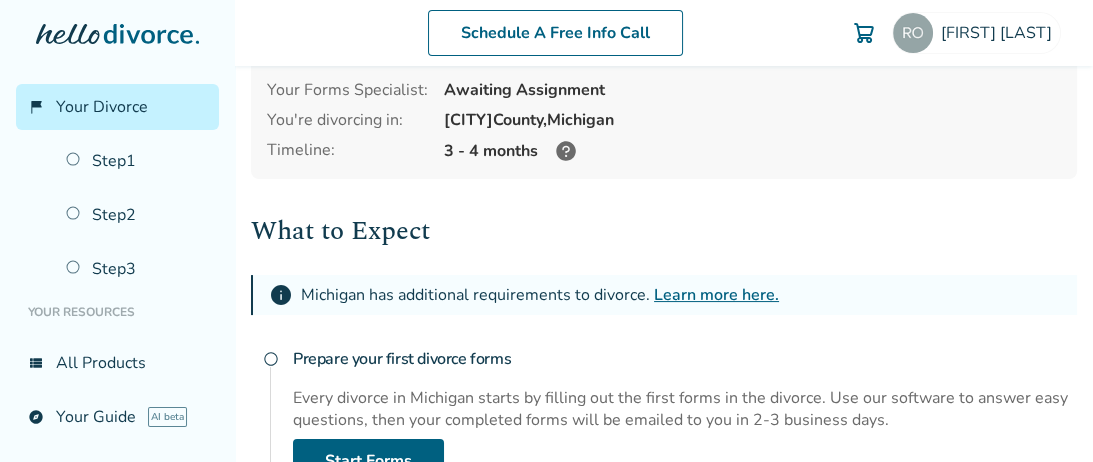 scroll, scrollTop: 259, scrollLeft: 0, axis: vertical 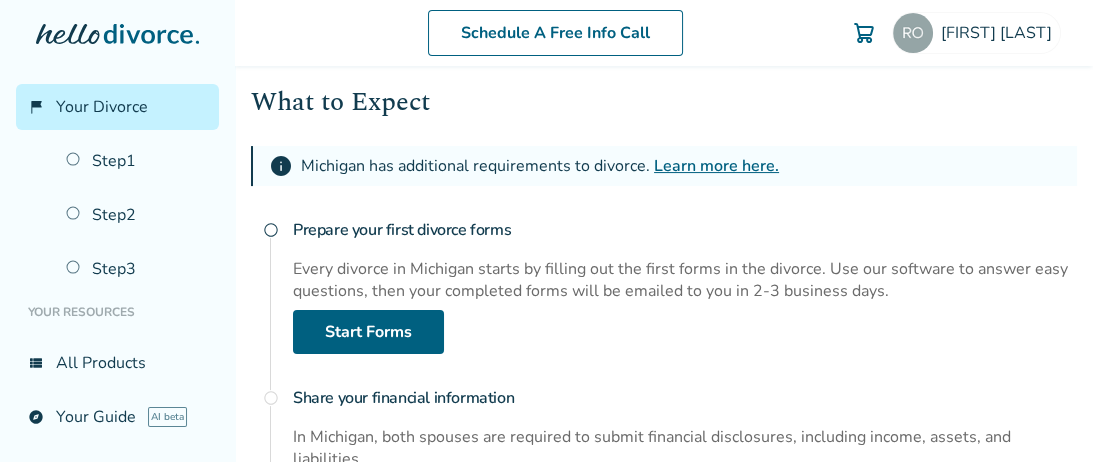 click on "Learn more here." at bounding box center [716, 166] 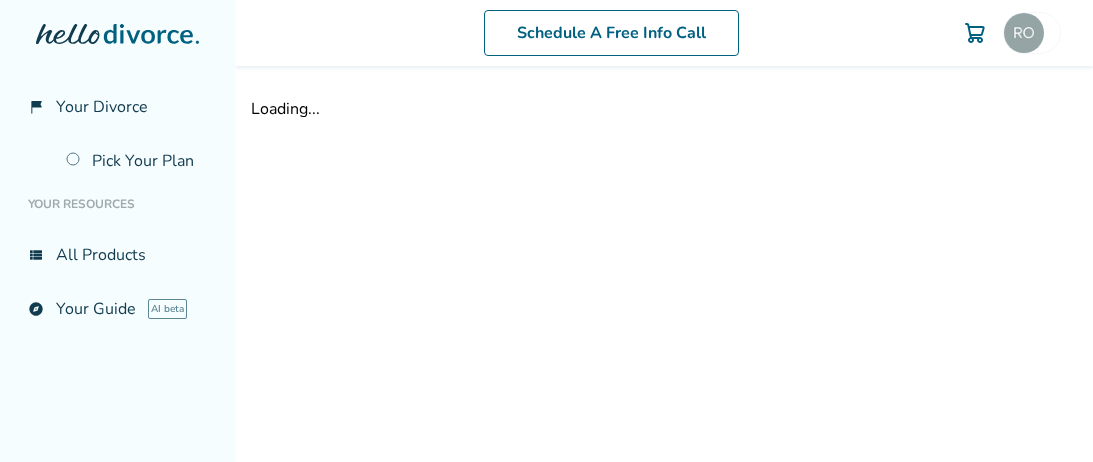 scroll, scrollTop: 0, scrollLeft: 0, axis: both 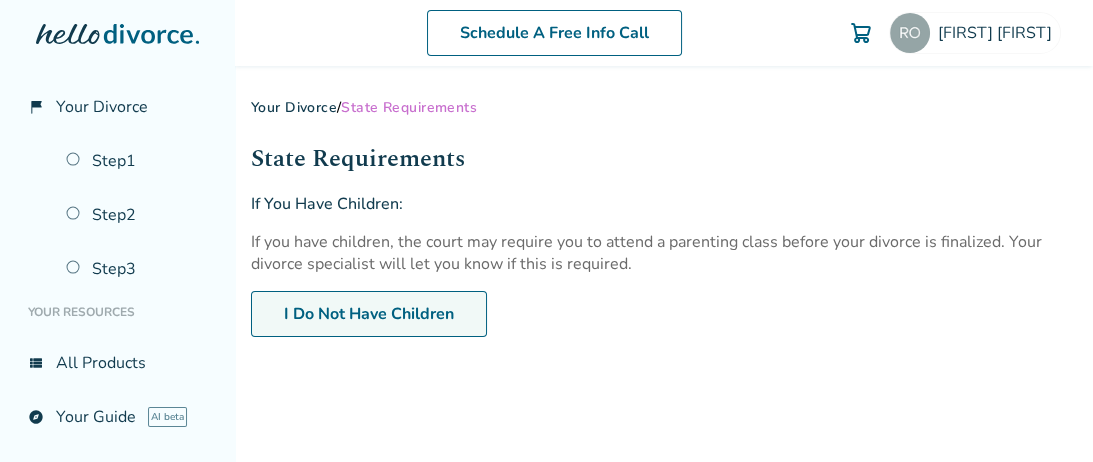 click on "I Do Not Have Children" at bounding box center [369, 314] 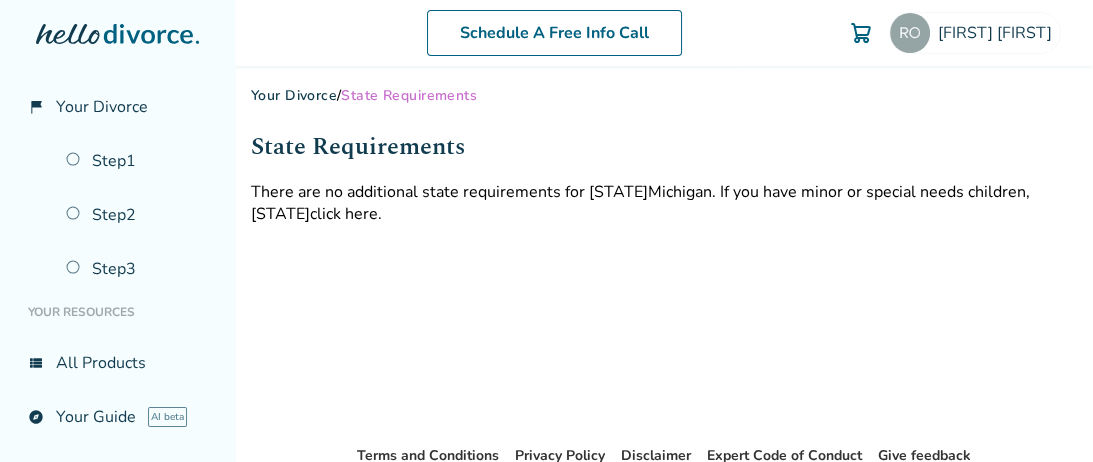 scroll, scrollTop: 8, scrollLeft: 0, axis: vertical 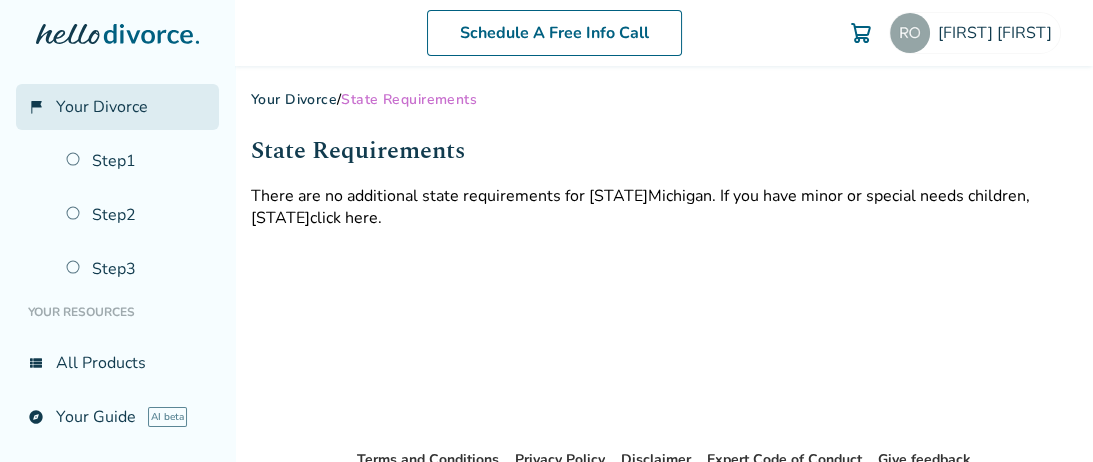 click on "Your Divorce" at bounding box center [102, 107] 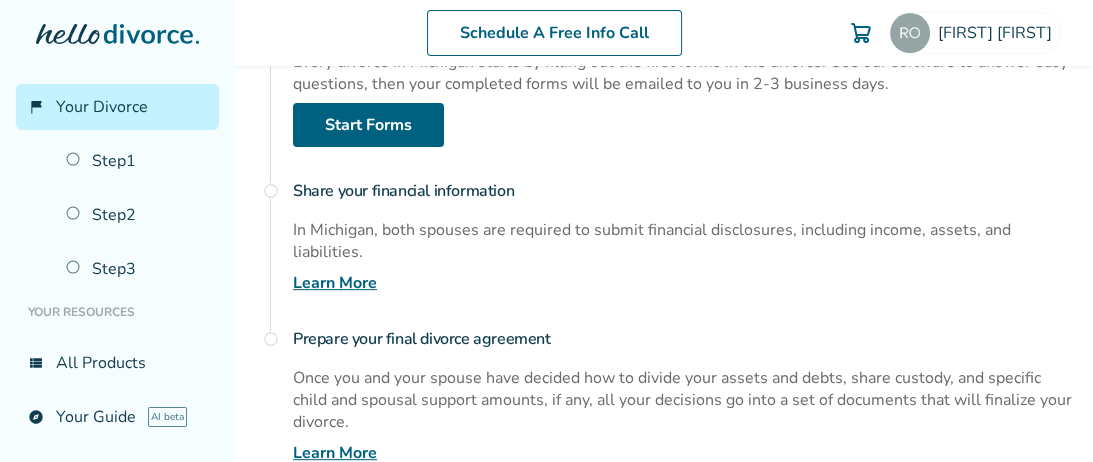 scroll, scrollTop: 506, scrollLeft: 0, axis: vertical 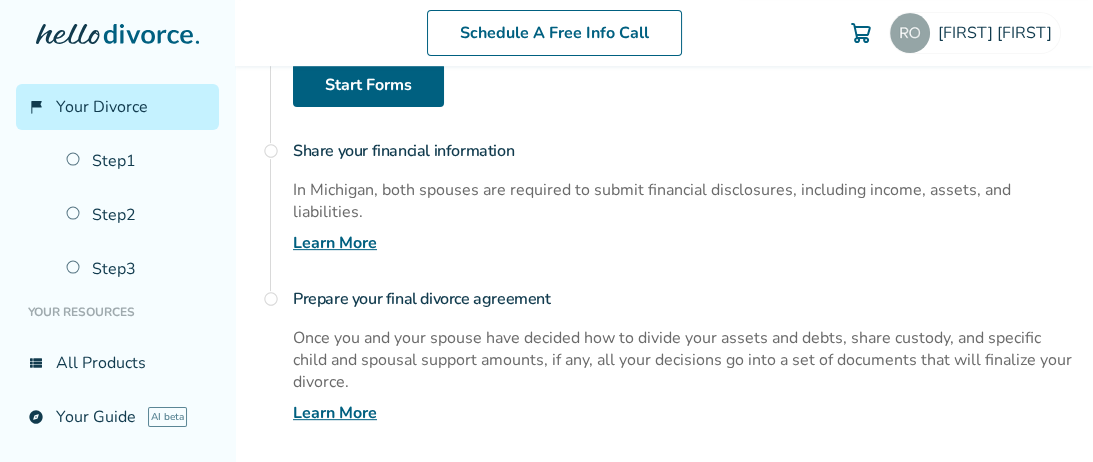 click on "Learn More" at bounding box center (335, 243) 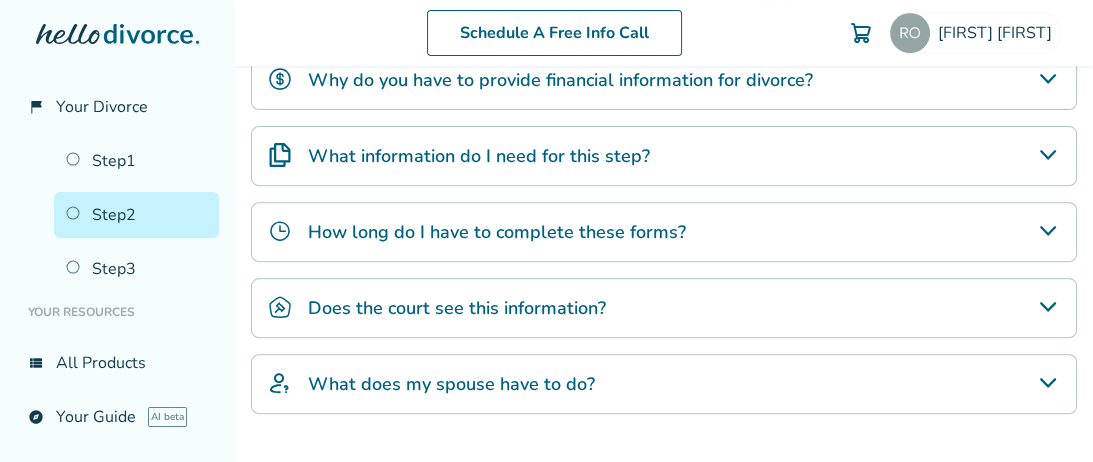 scroll, scrollTop: 98, scrollLeft: 0, axis: vertical 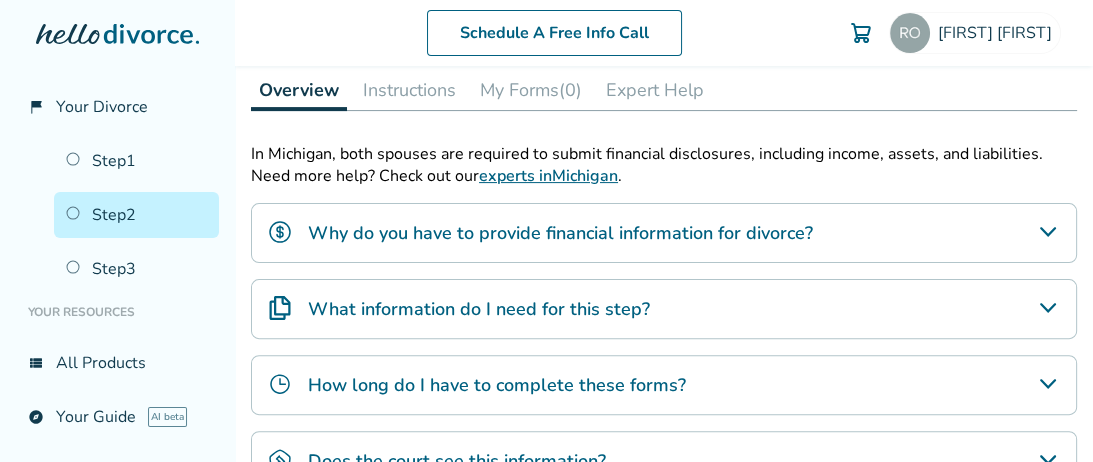 click 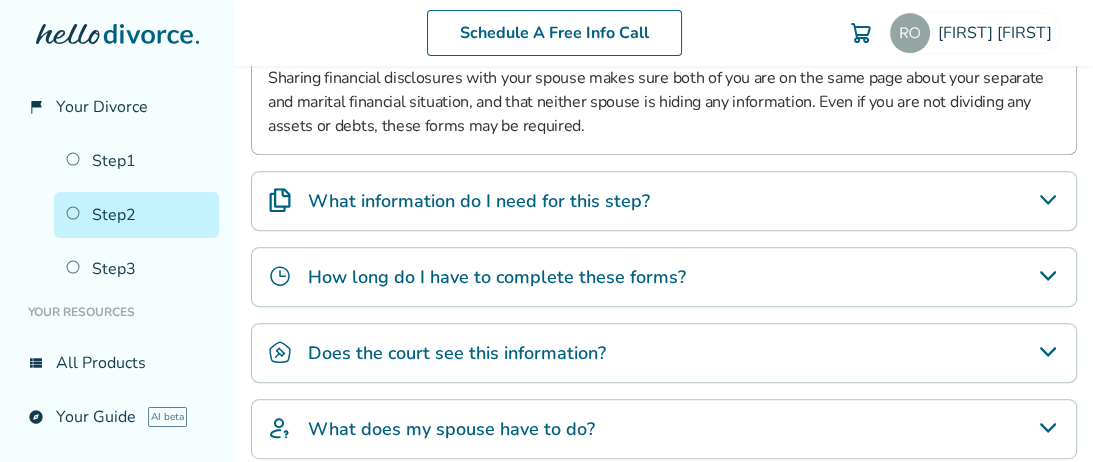 scroll, scrollTop: 592, scrollLeft: 0, axis: vertical 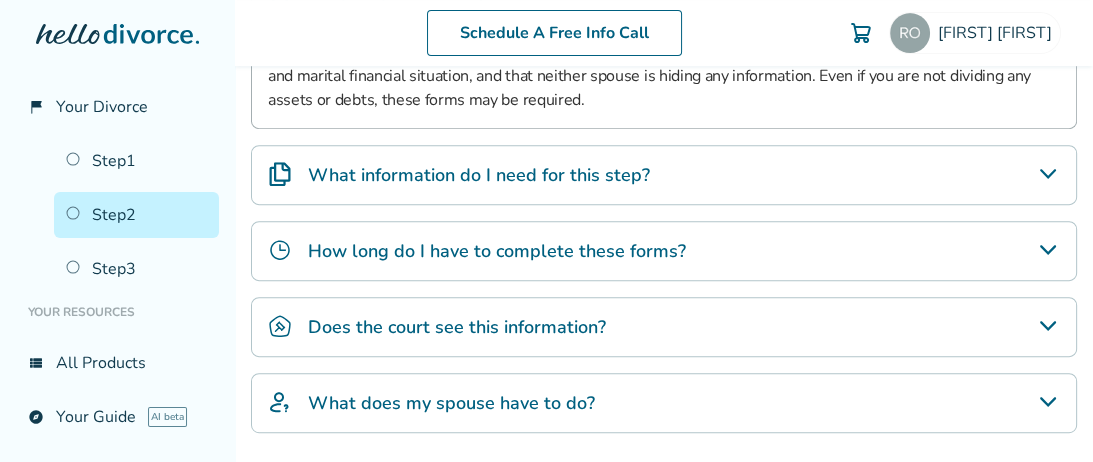 click 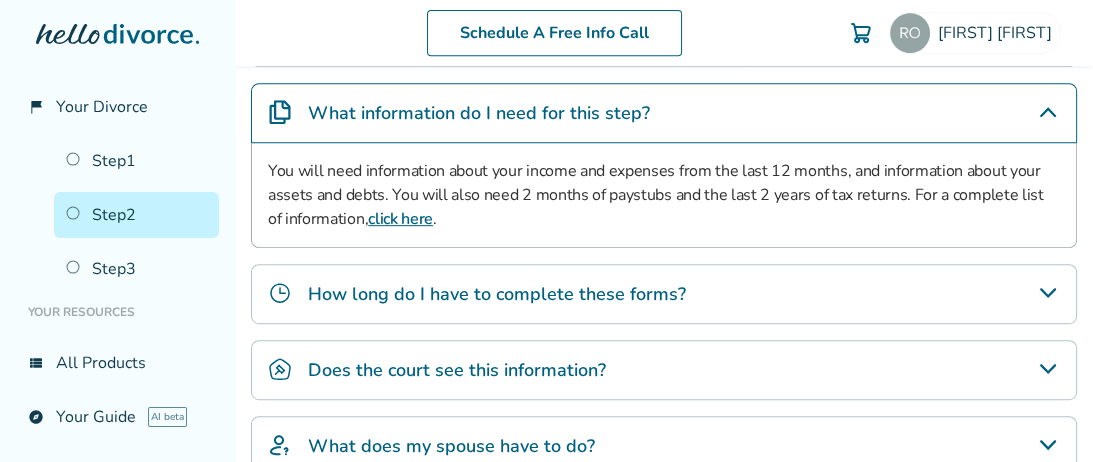 scroll, scrollTop: 701, scrollLeft: 0, axis: vertical 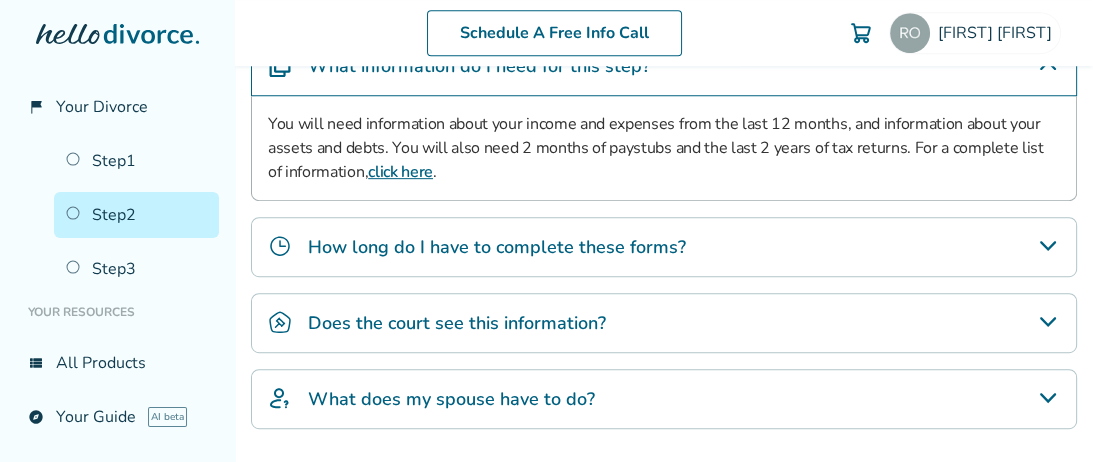 click 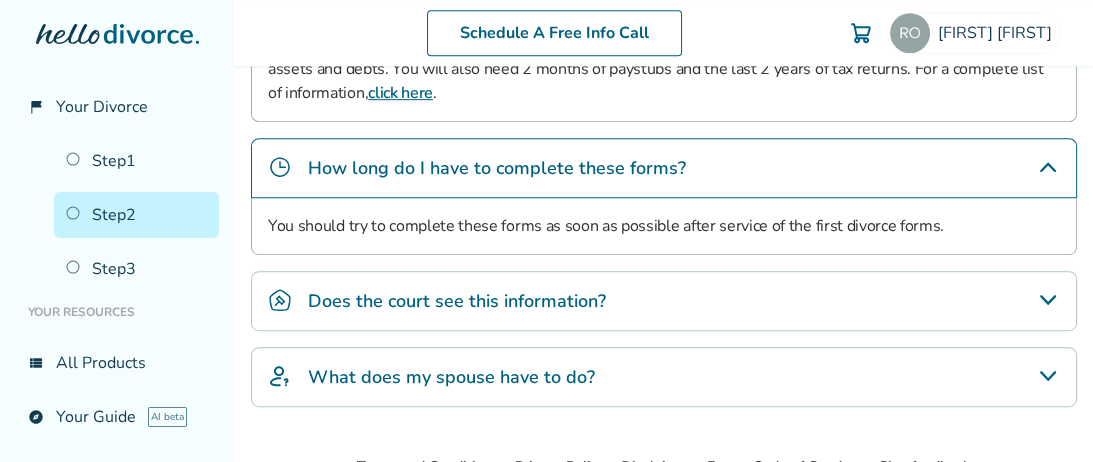 scroll, scrollTop: 861, scrollLeft: 0, axis: vertical 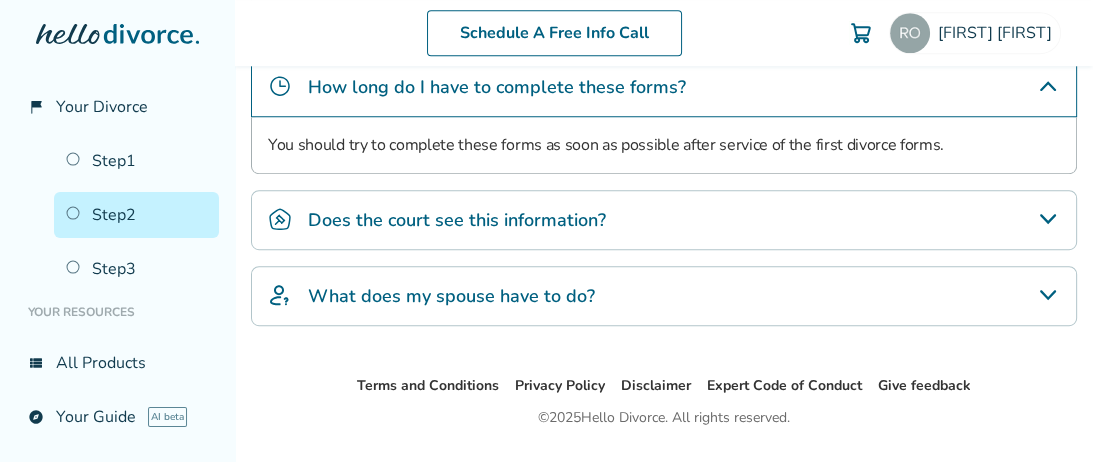 click 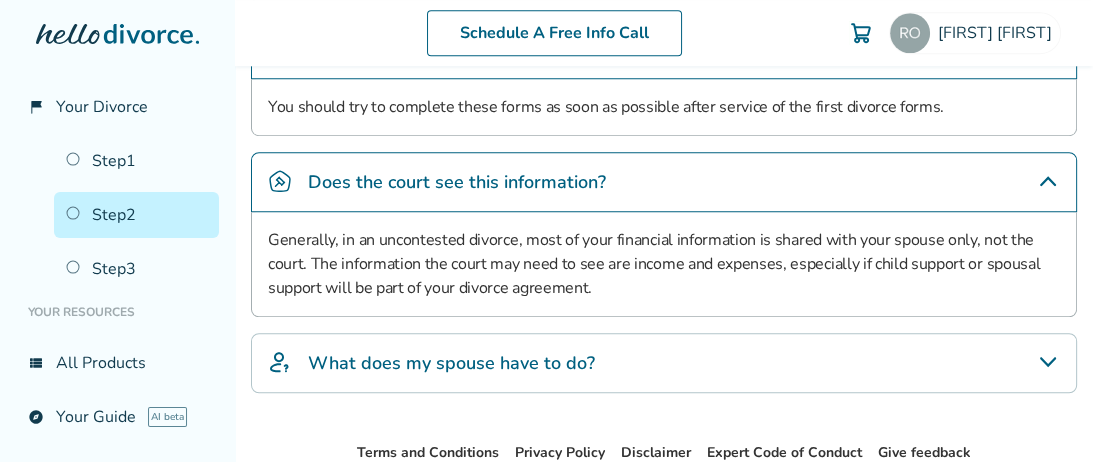 scroll, scrollTop: 948, scrollLeft: 0, axis: vertical 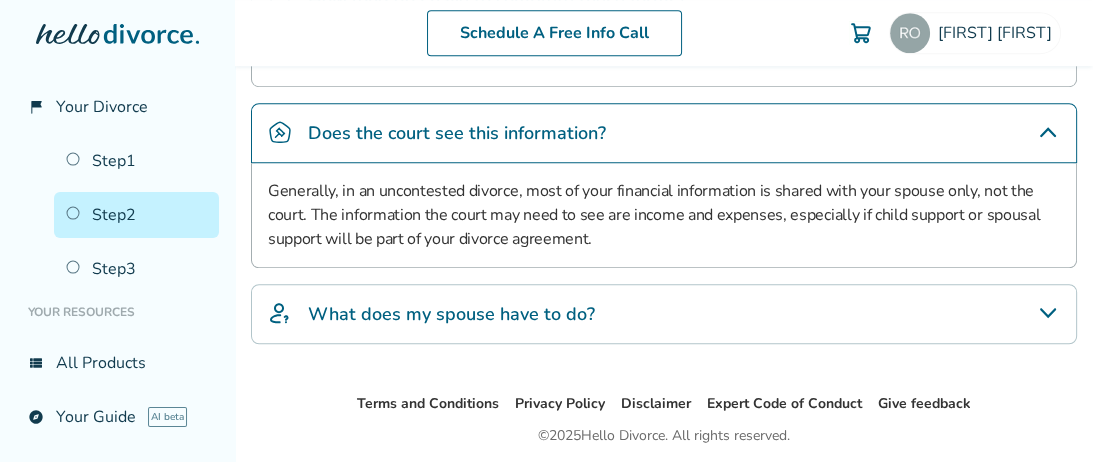click 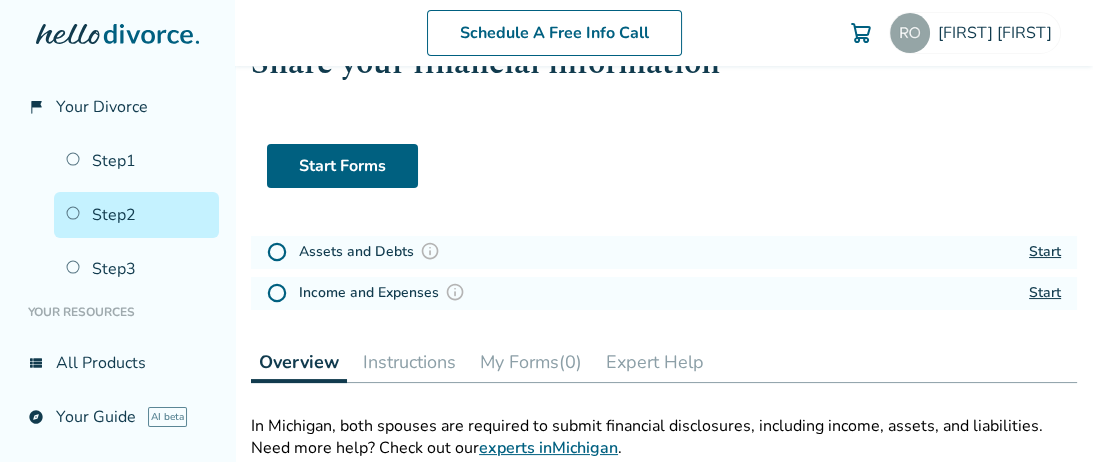 scroll, scrollTop: 130, scrollLeft: 0, axis: vertical 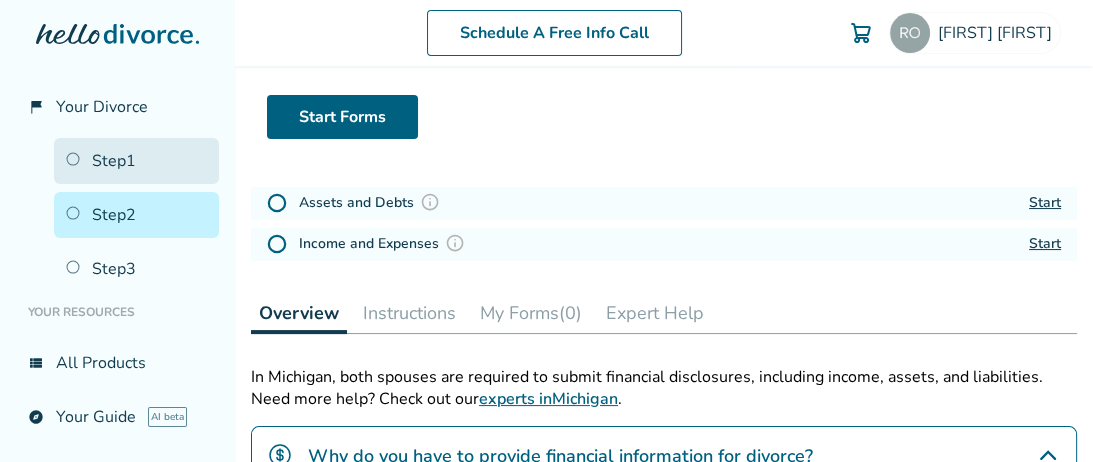 click on "Step  1" at bounding box center [136, 161] 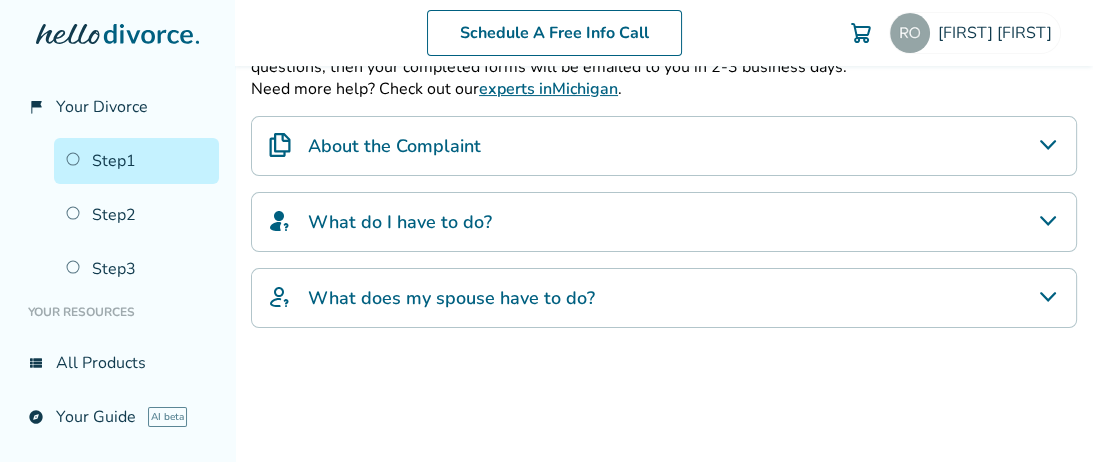 scroll, scrollTop: 357, scrollLeft: 0, axis: vertical 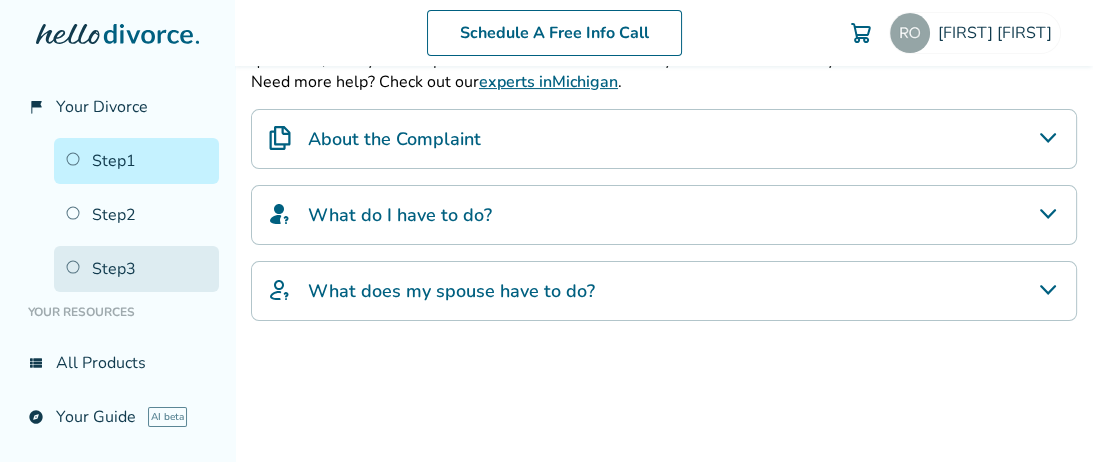click on "Step  3" at bounding box center [136, 269] 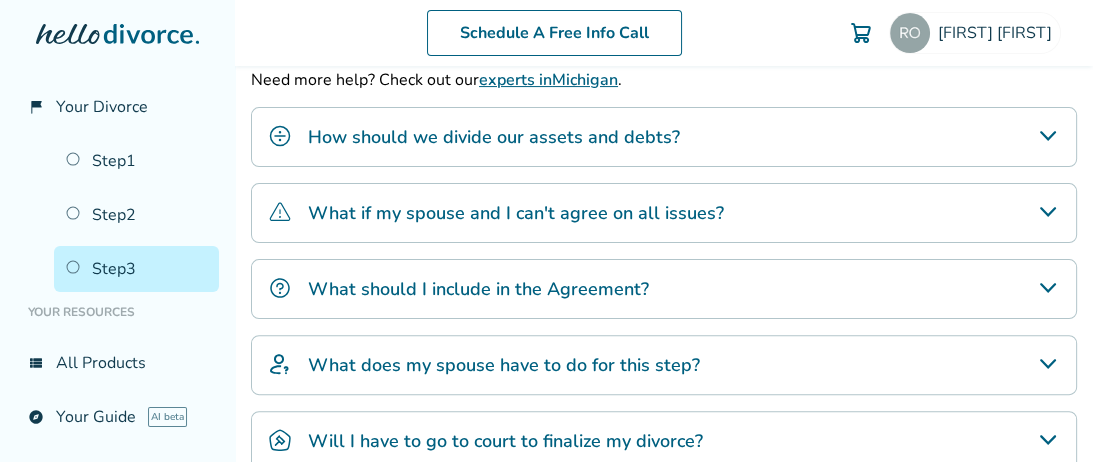 scroll, scrollTop: 487, scrollLeft: 0, axis: vertical 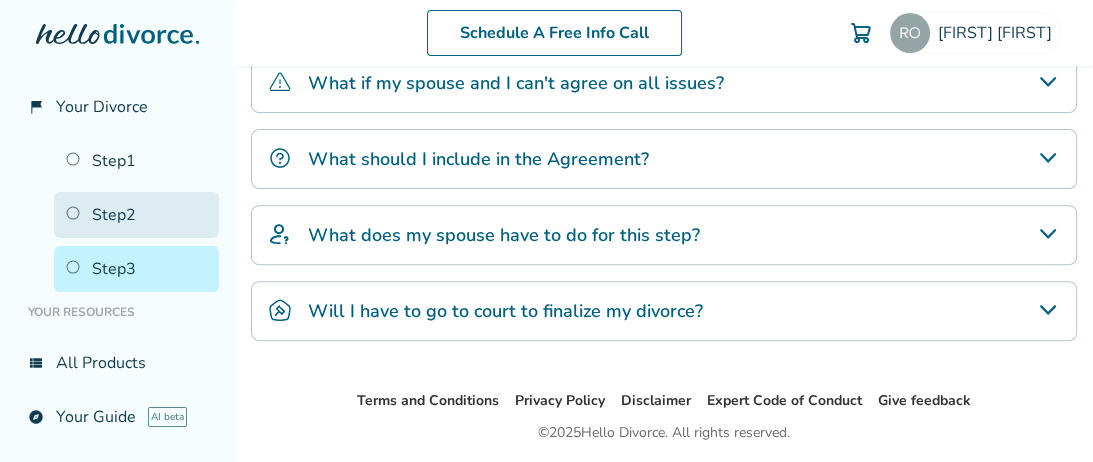 click on "Step  2" at bounding box center [136, 215] 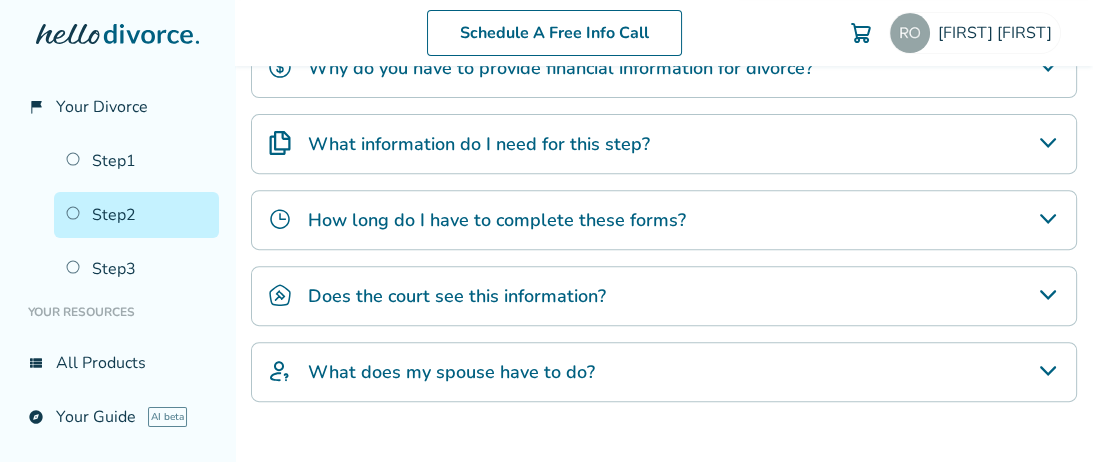 scroll, scrollTop: 259, scrollLeft: 0, axis: vertical 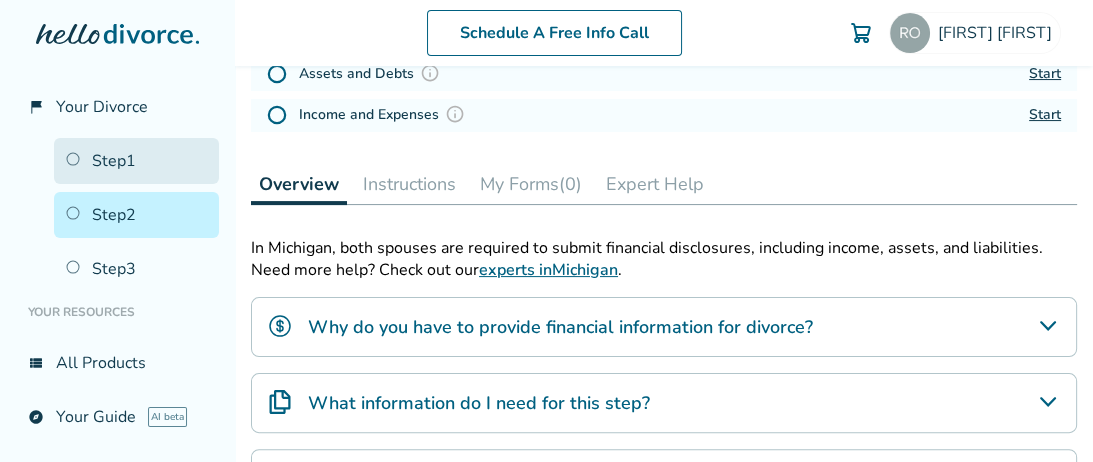 click on "Step  1" at bounding box center (136, 161) 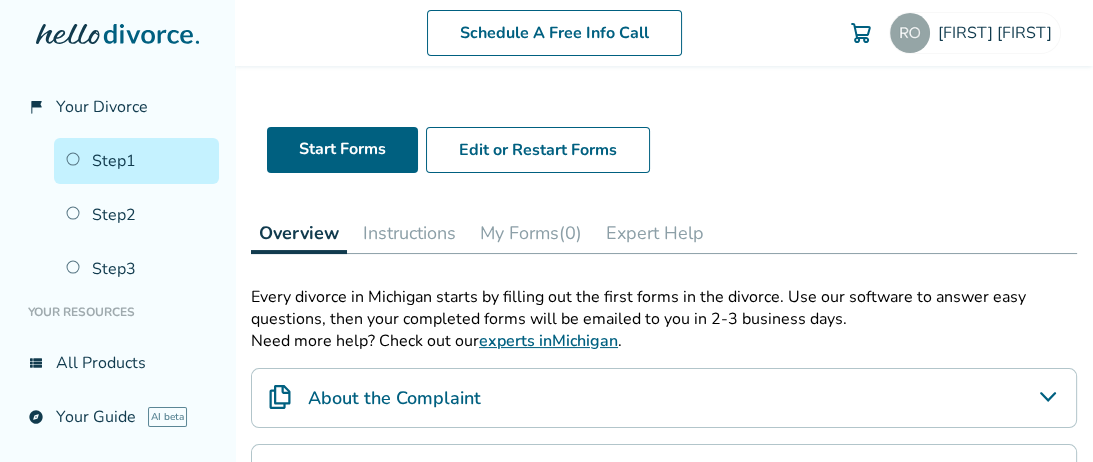 scroll, scrollTop: 228, scrollLeft: 0, axis: vertical 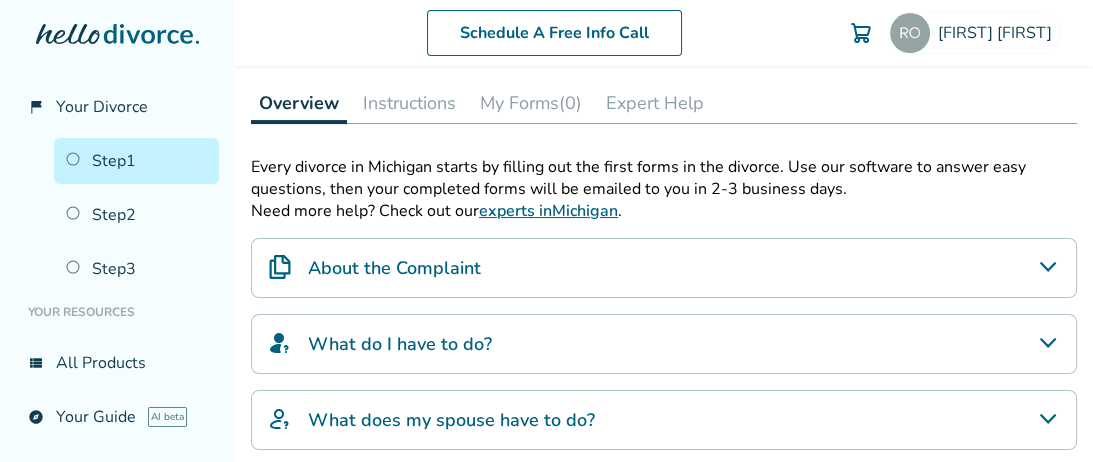 click 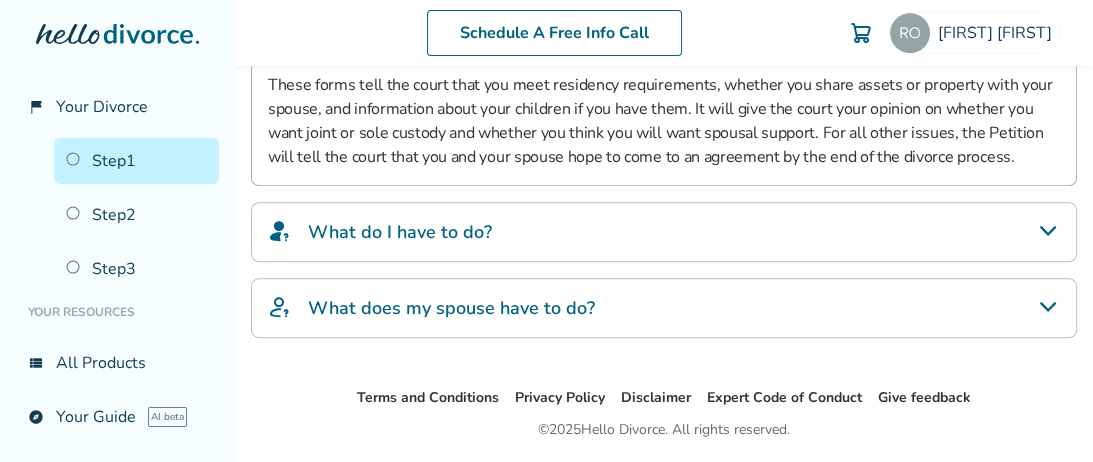 scroll, scrollTop: 616, scrollLeft: 0, axis: vertical 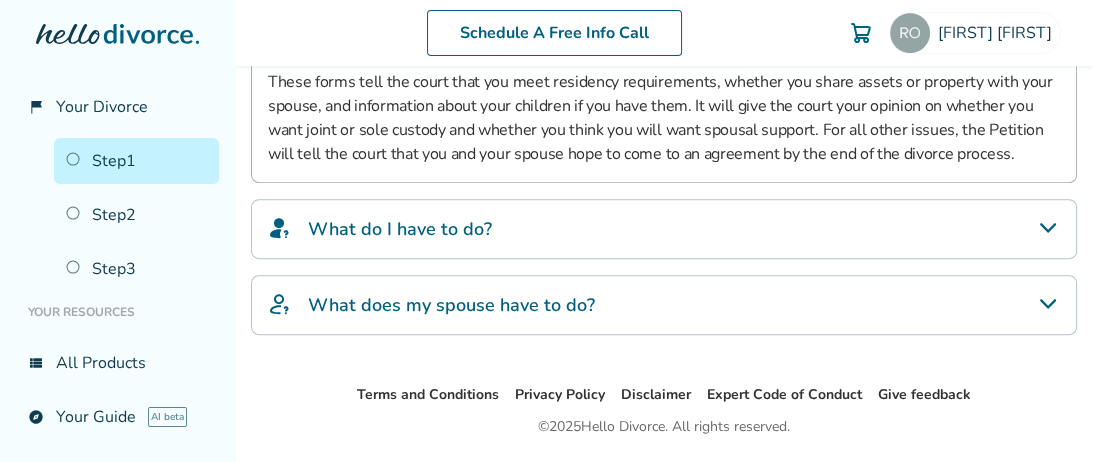 click on "What do I have to do?" at bounding box center (664, 229) 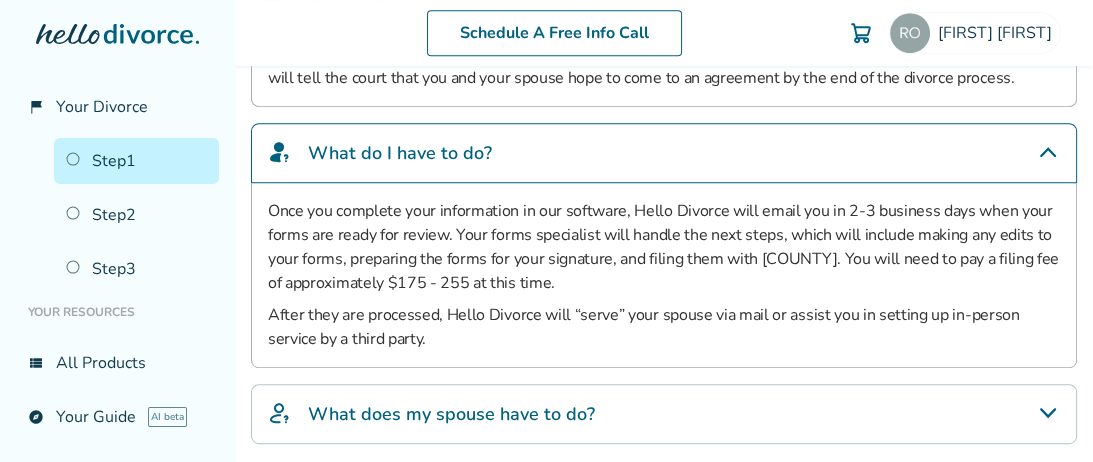 scroll, scrollTop: 746, scrollLeft: 0, axis: vertical 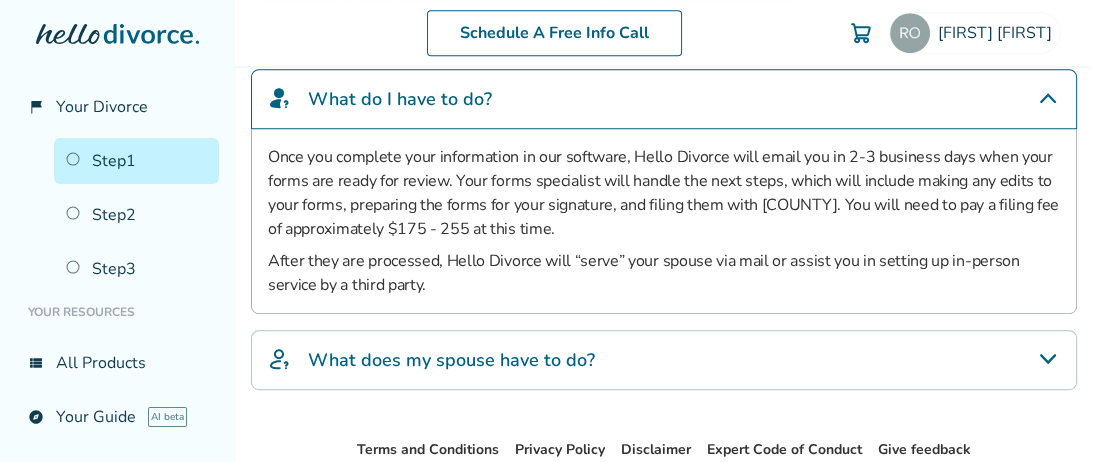 click 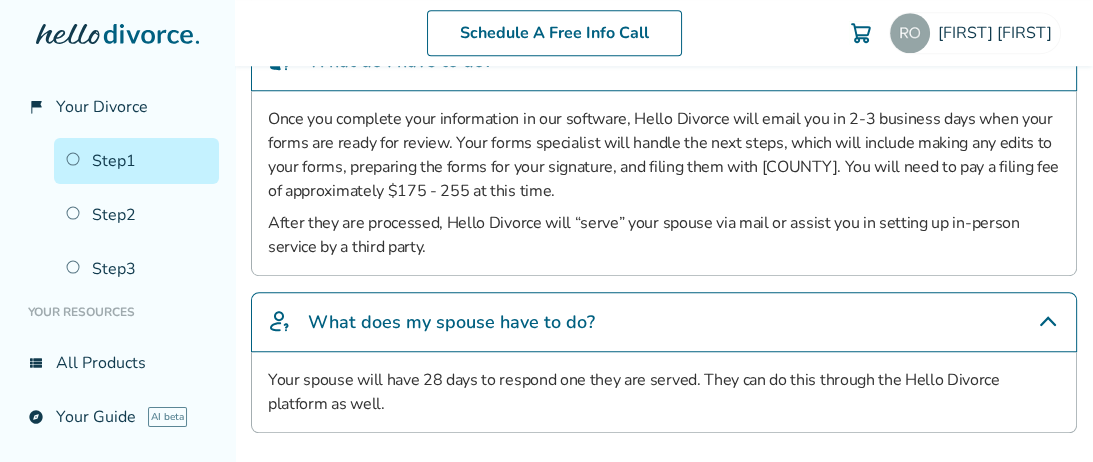 scroll, scrollTop: 746, scrollLeft: 0, axis: vertical 